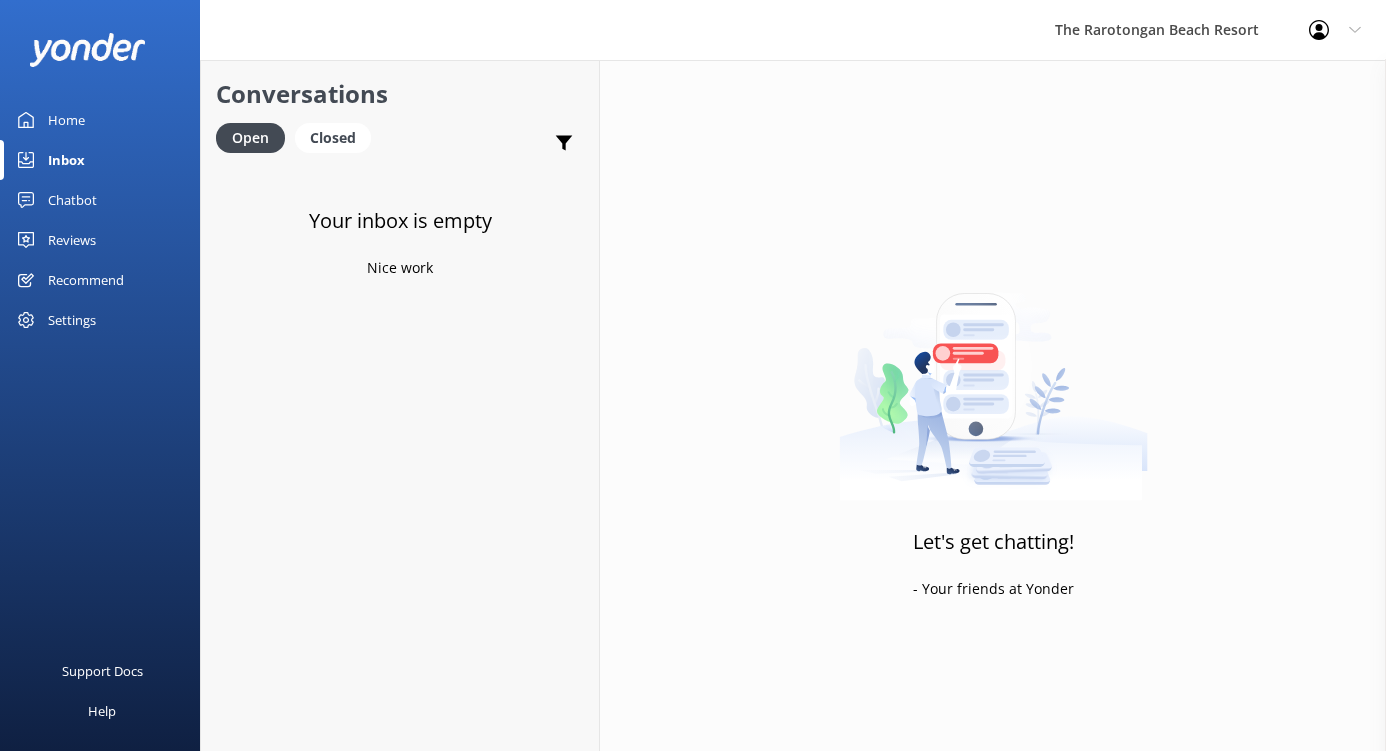 scroll, scrollTop: 0, scrollLeft: 0, axis: both 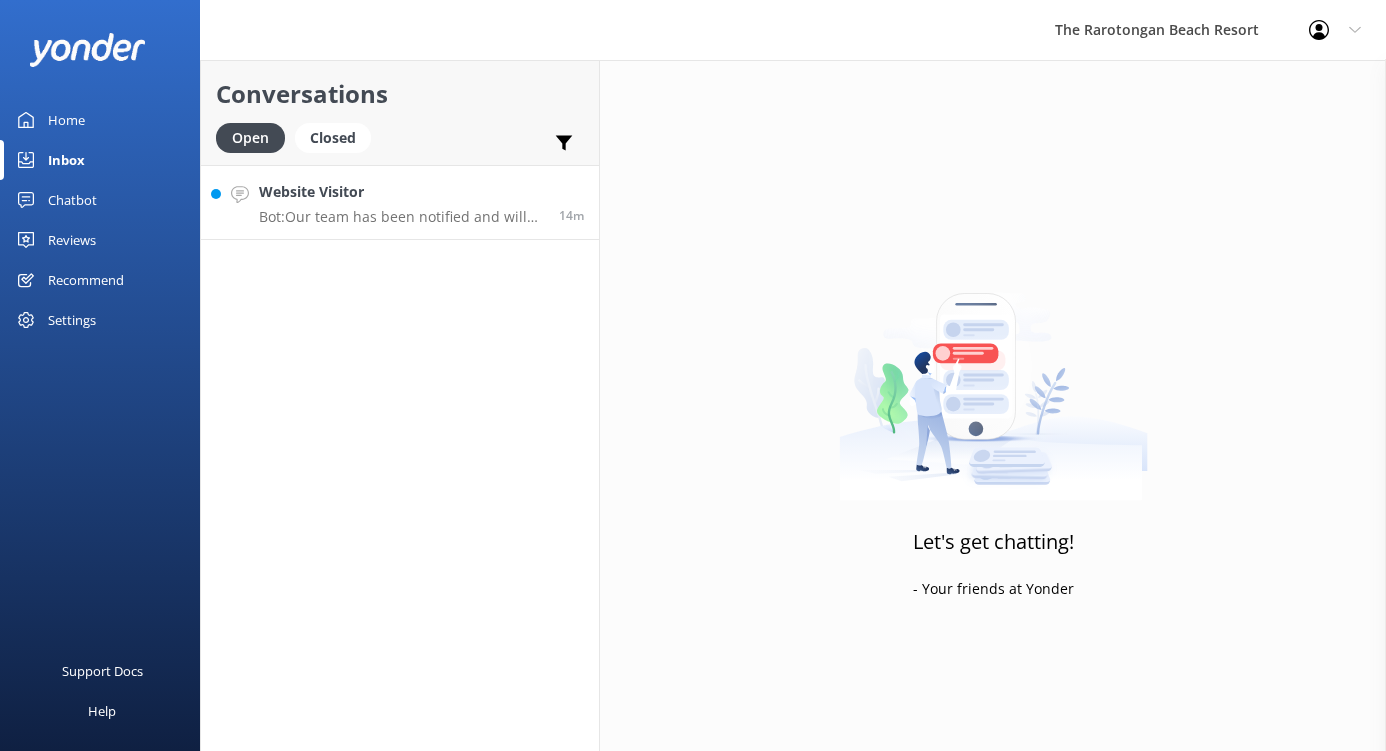 click on "Bot:  Our team has been notified and will be with you as soon as possible. Alternatively, you can contact us at reservations@therarotongan.com or call +(682) 25-800. For additional contact information, visit https://www.therarotongan.com/contact-us.html." at bounding box center [401, 217] 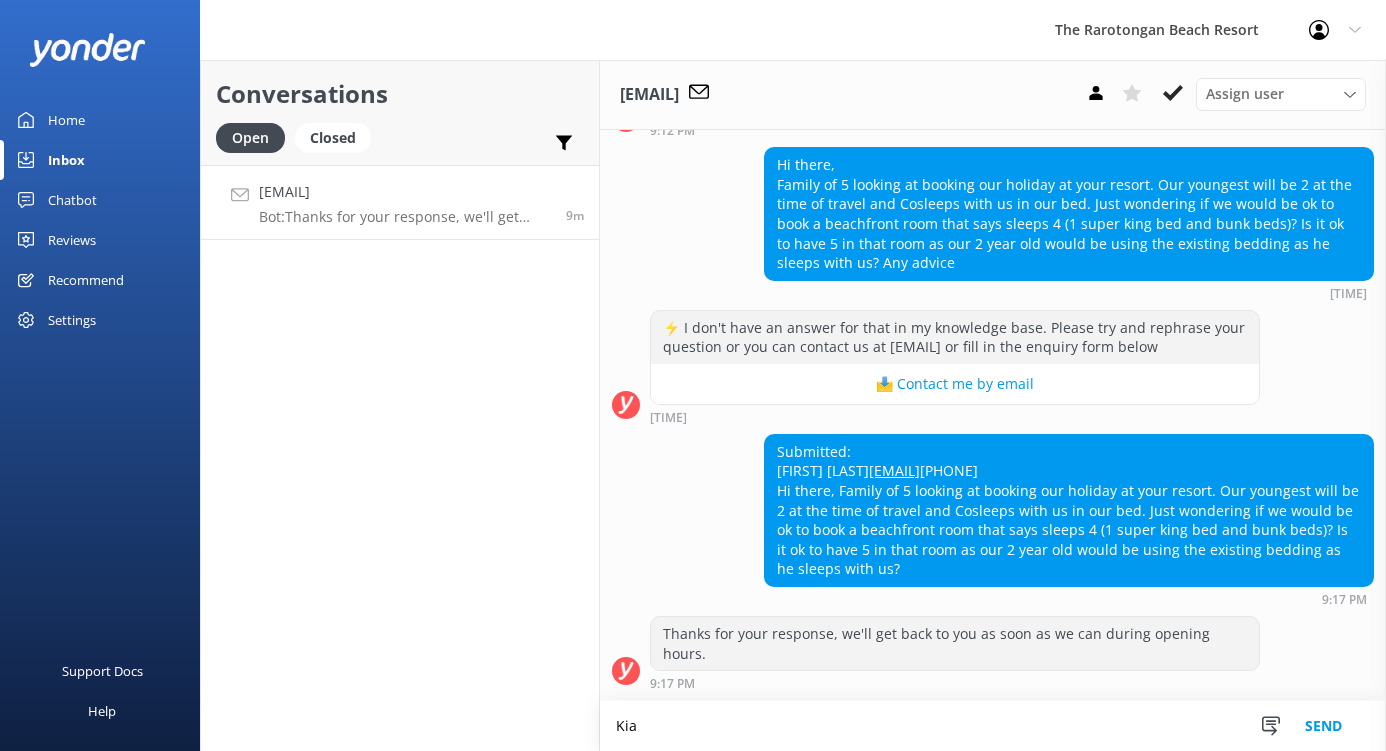 scroll, scrollTop: 499, scrollLeft: 0, axis: vertical 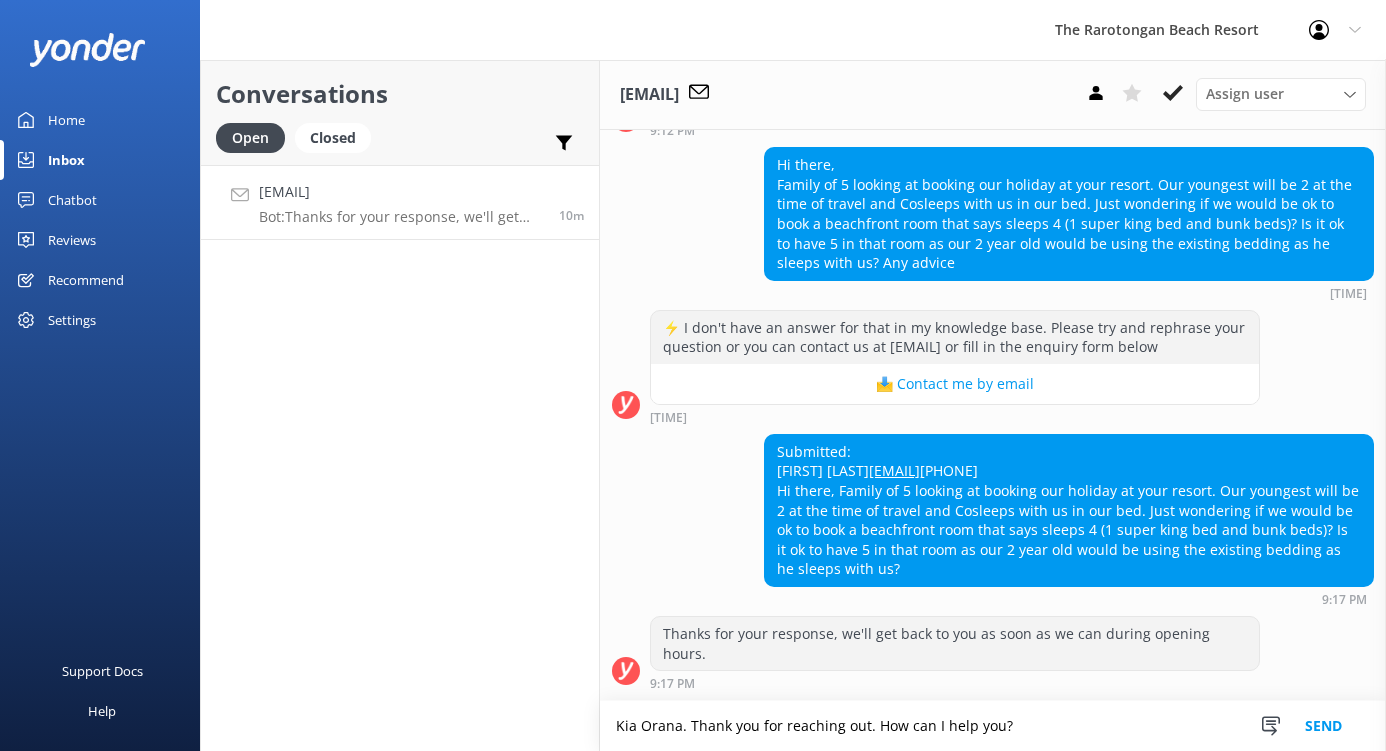 type on "Kia Orana. Thank you for reaching out. How can I help you?" 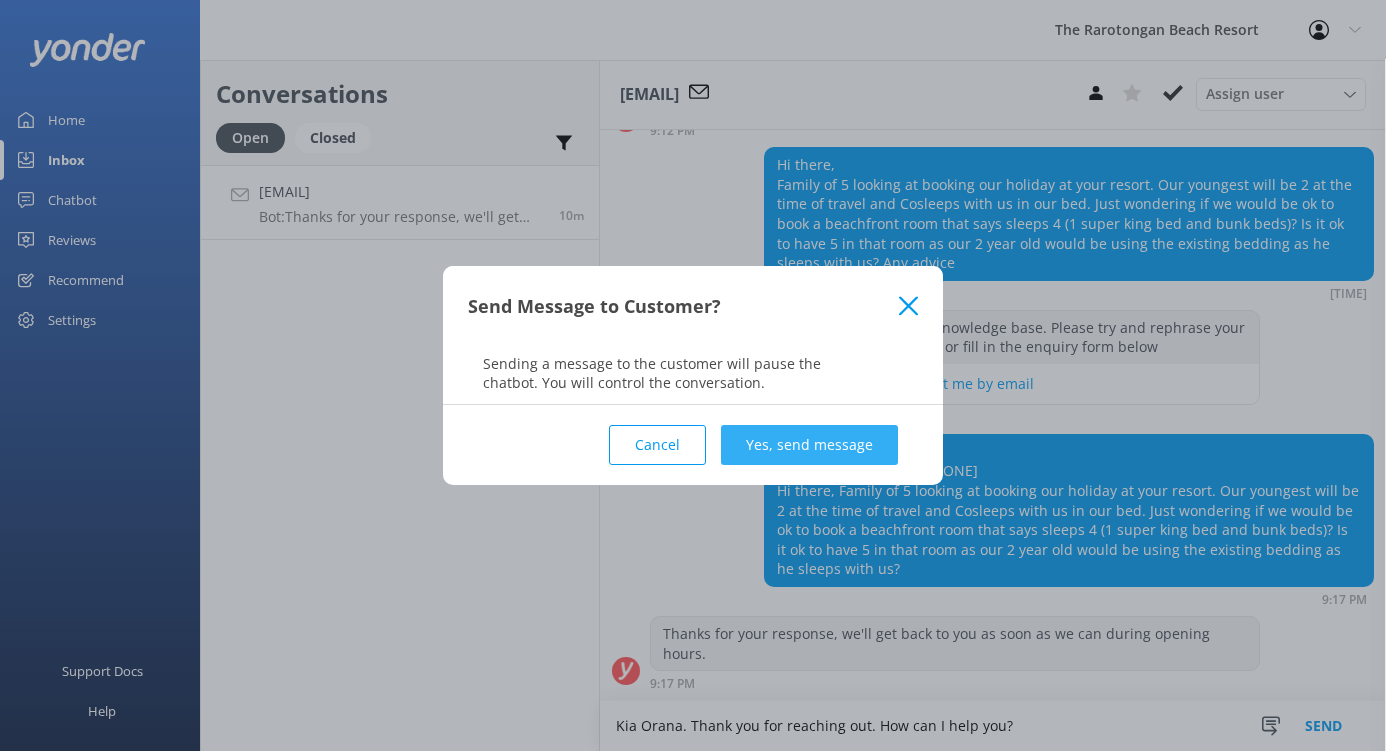 click on "Yes, send message" at bounding box center [809, 445] 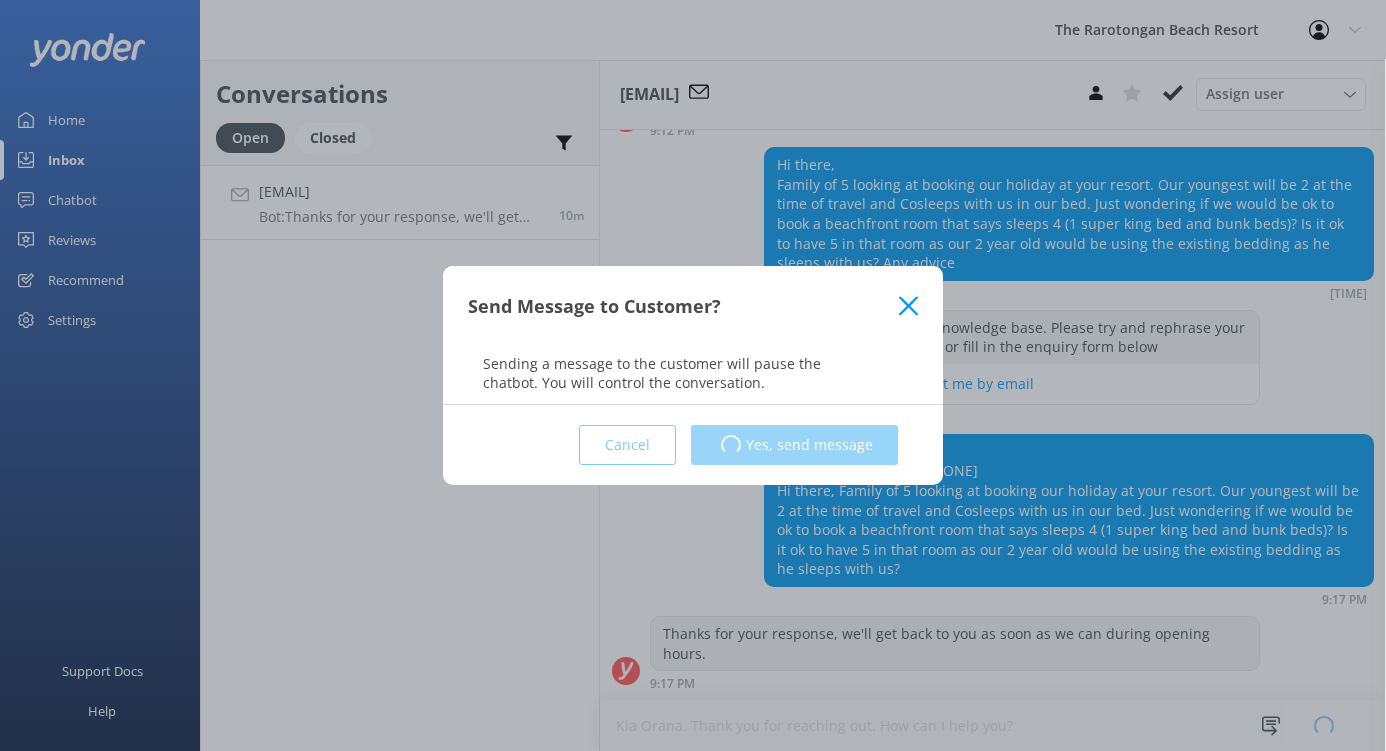 type 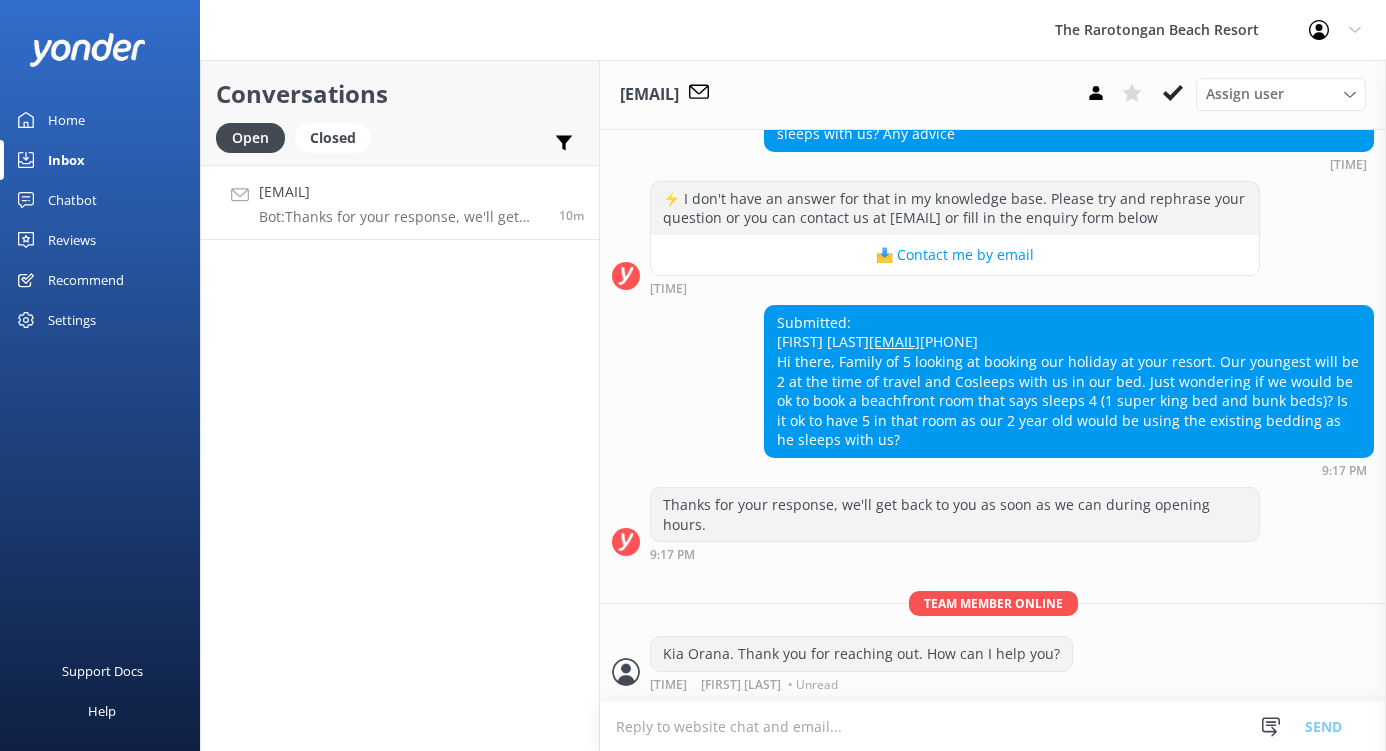 scroll, scrollTop: 628, scrollLeft: 0, axis: vertical 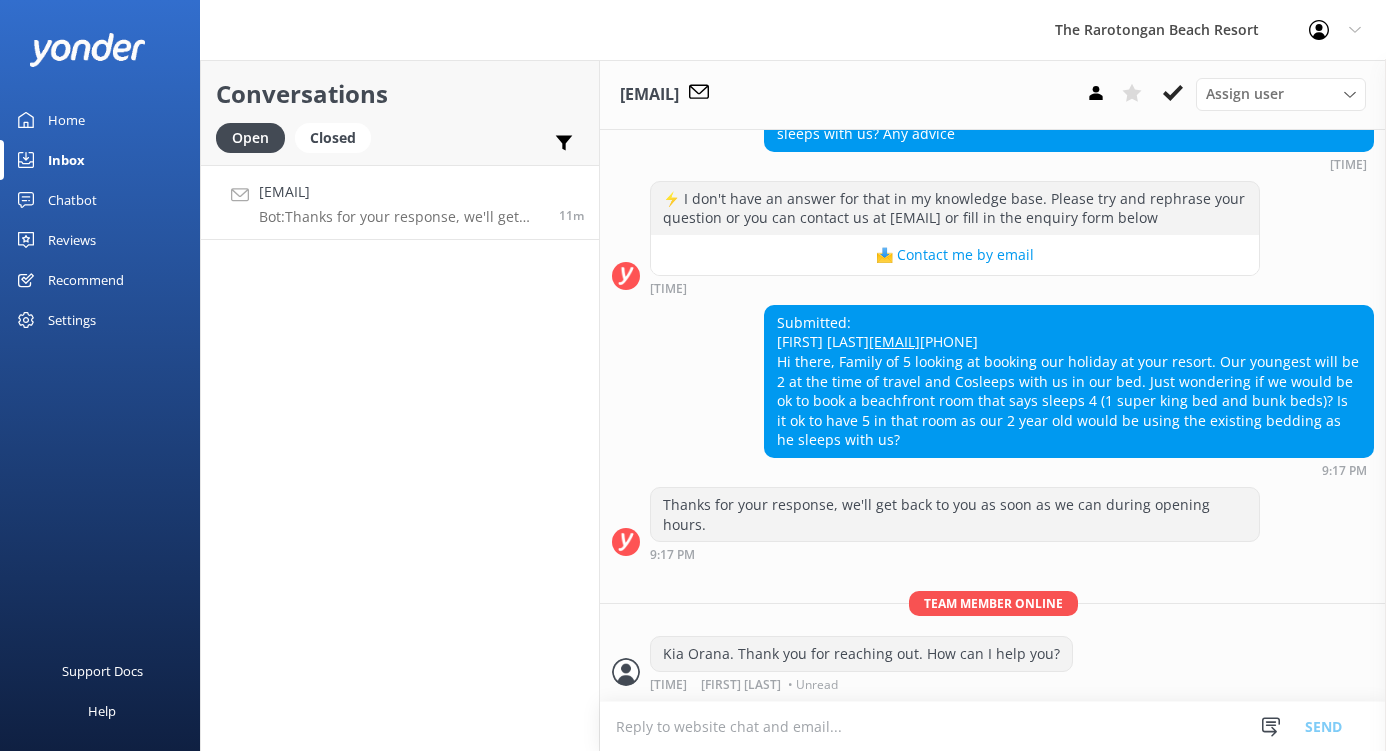 drag, startPoint x: 845, startPoint y: 463, endPoint x: 777, endPoint y: 380, distance: 107.298645 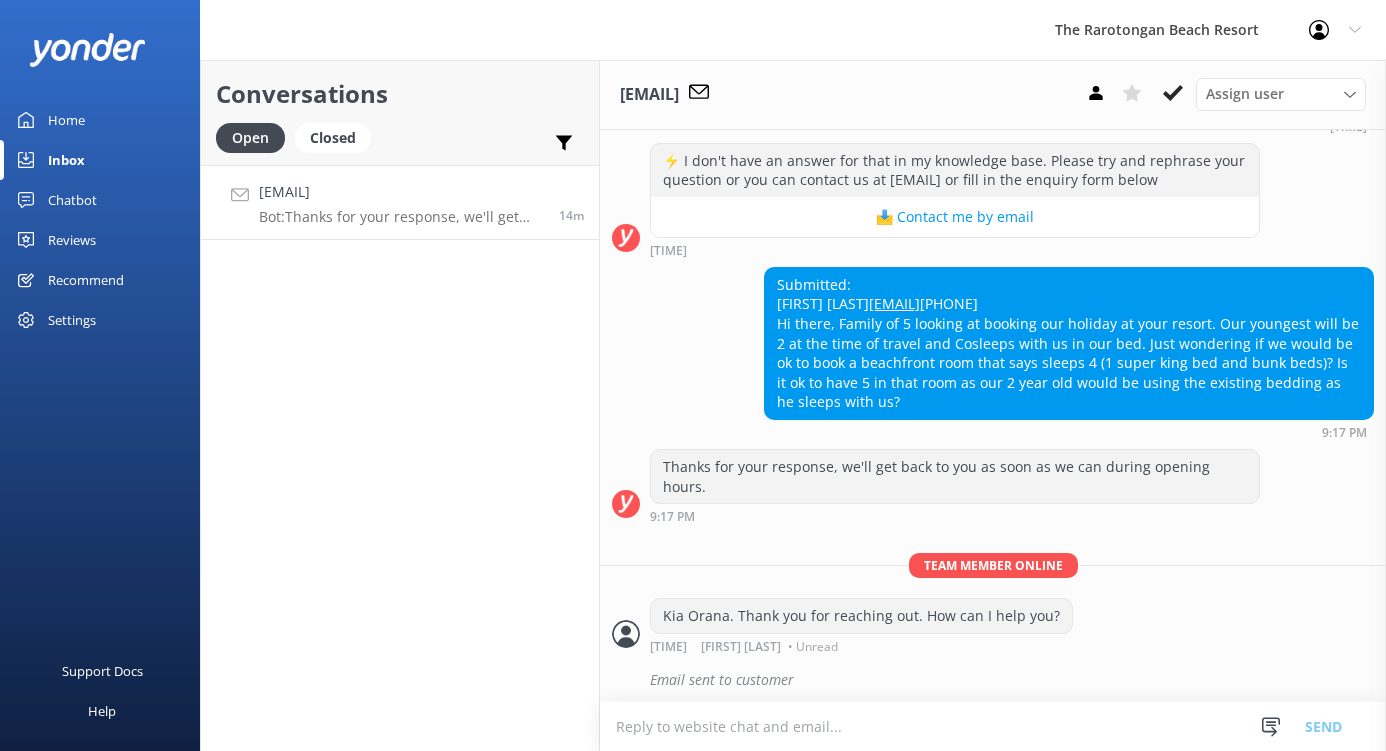 scroll, scrollTop: 672, scrollLeft: 0, axis: vertical 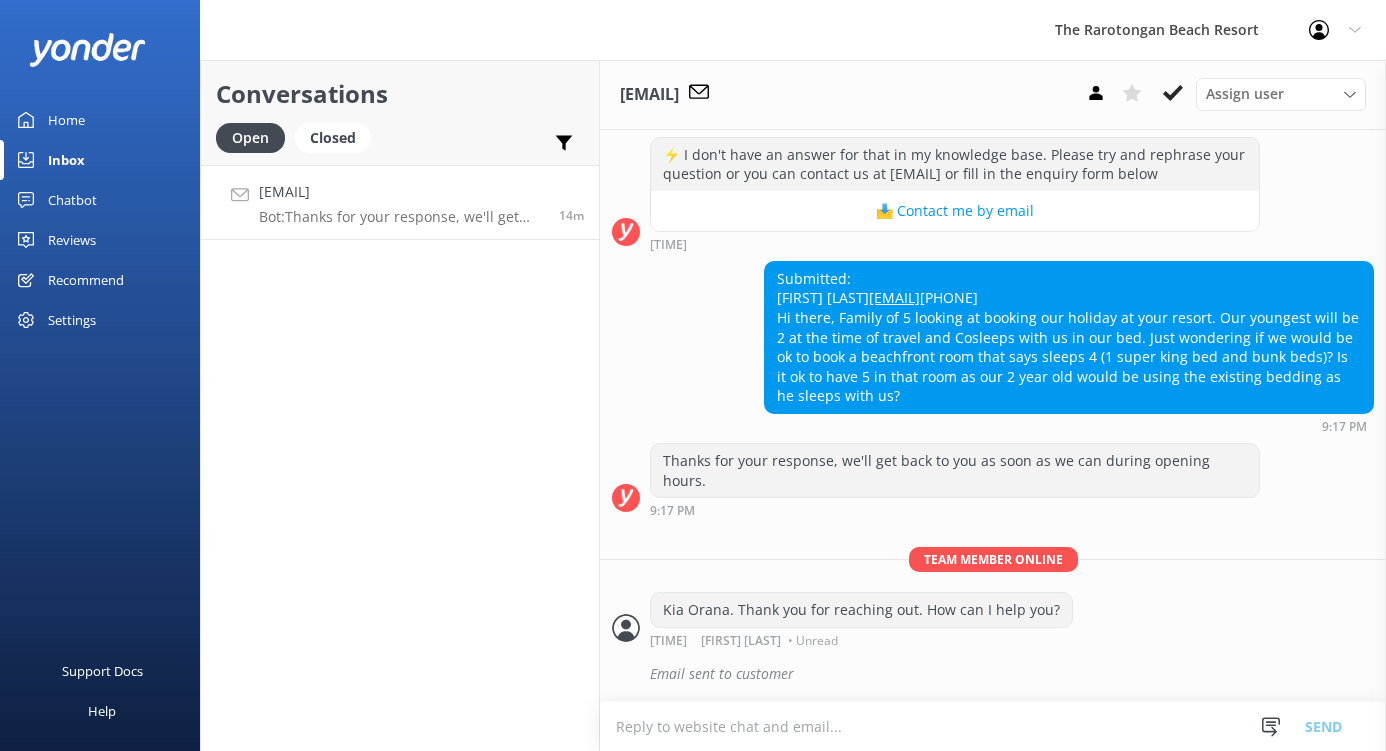 click at bounding box center [993, 726] 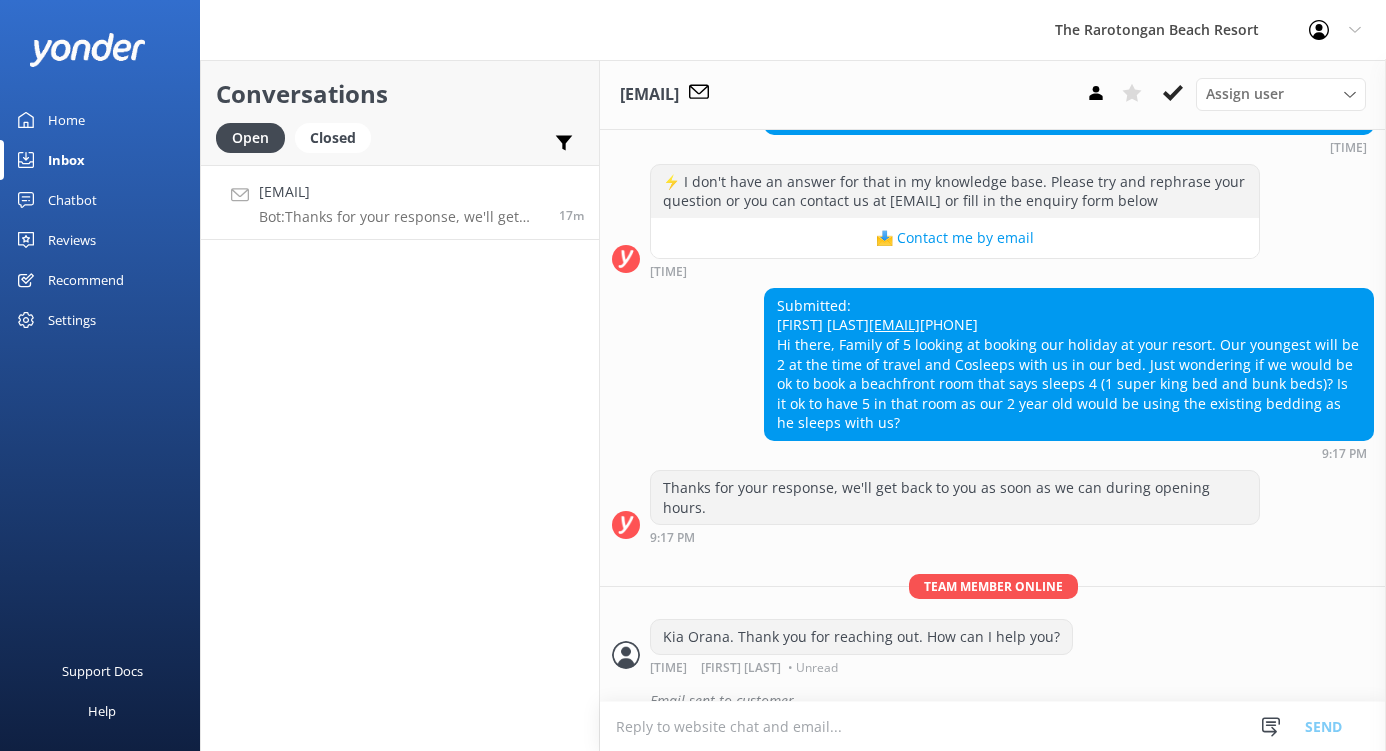 scroll, scrollTop: 672, scrollLeft: 0, axis: vertical 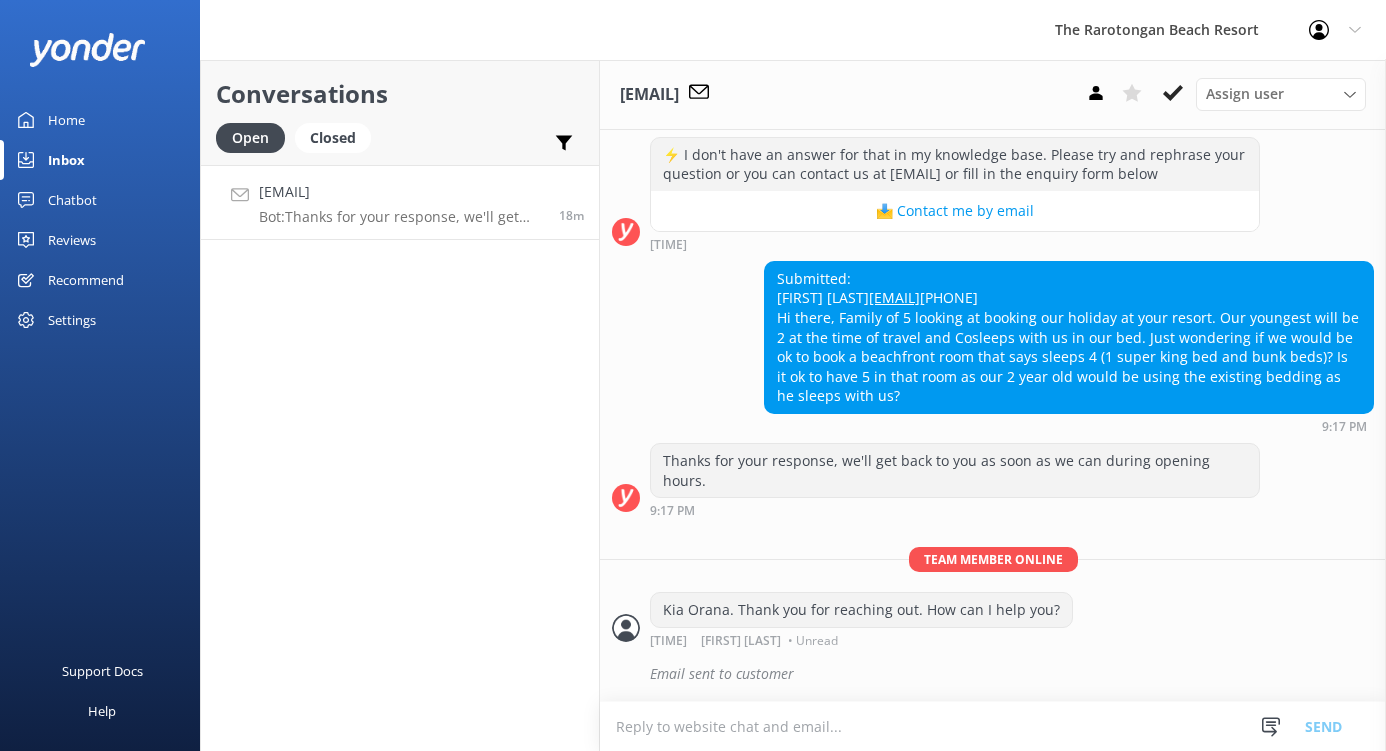 drag, startPoint x: 834, startPoint y: 417, endPoint x: 779, endPoint y: 262, distance: 164.46884 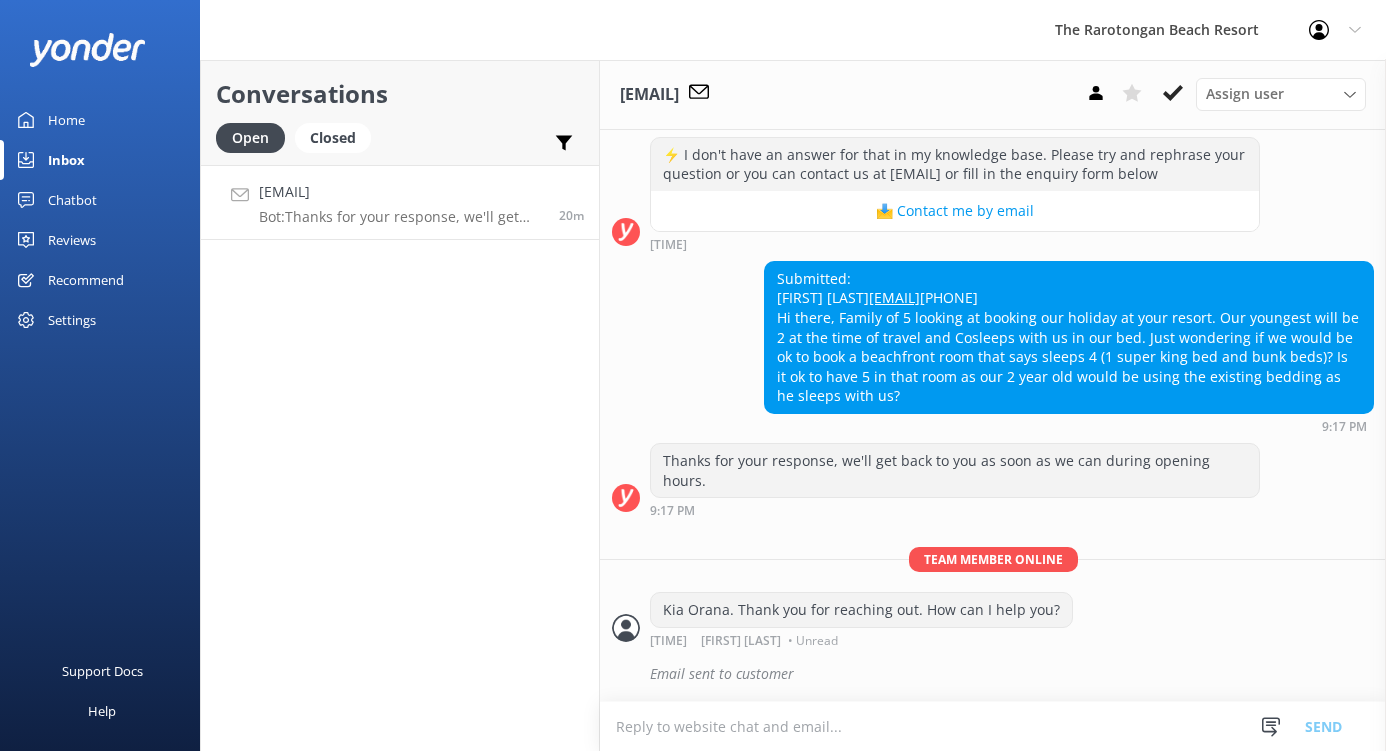 click at bounding box center [993, 726] 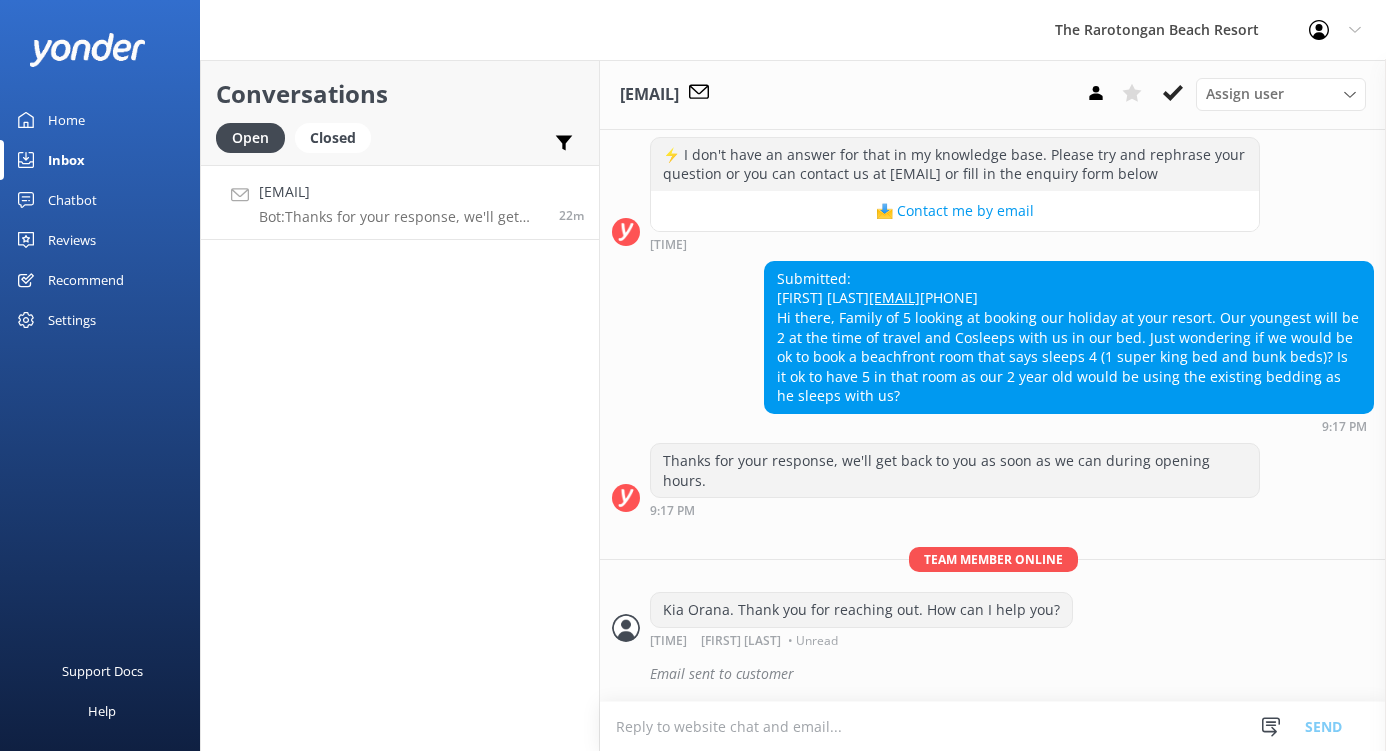 drag, startPoint x: 917, startPoint y: 302, endPoint x: 778, endPoint y: 297, distance: 139.0899 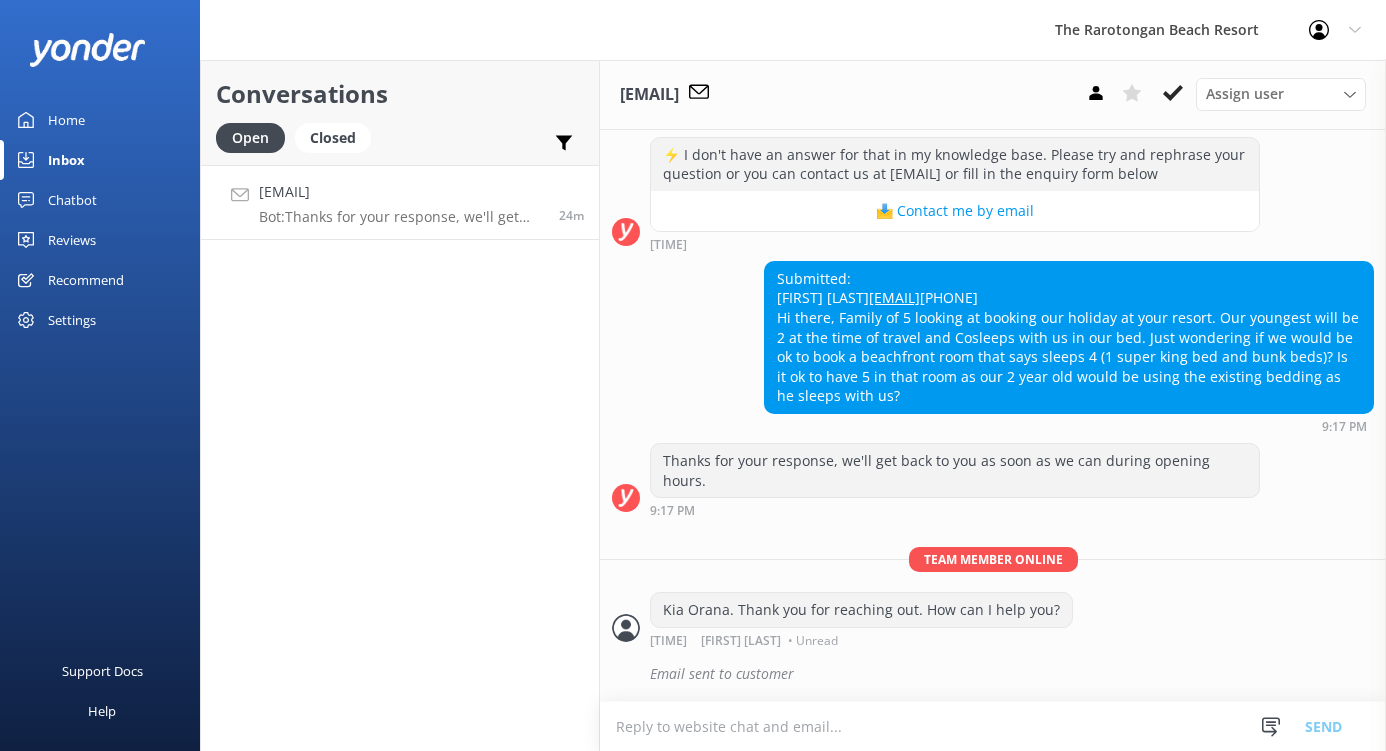 click at bounding box center [993, 726] 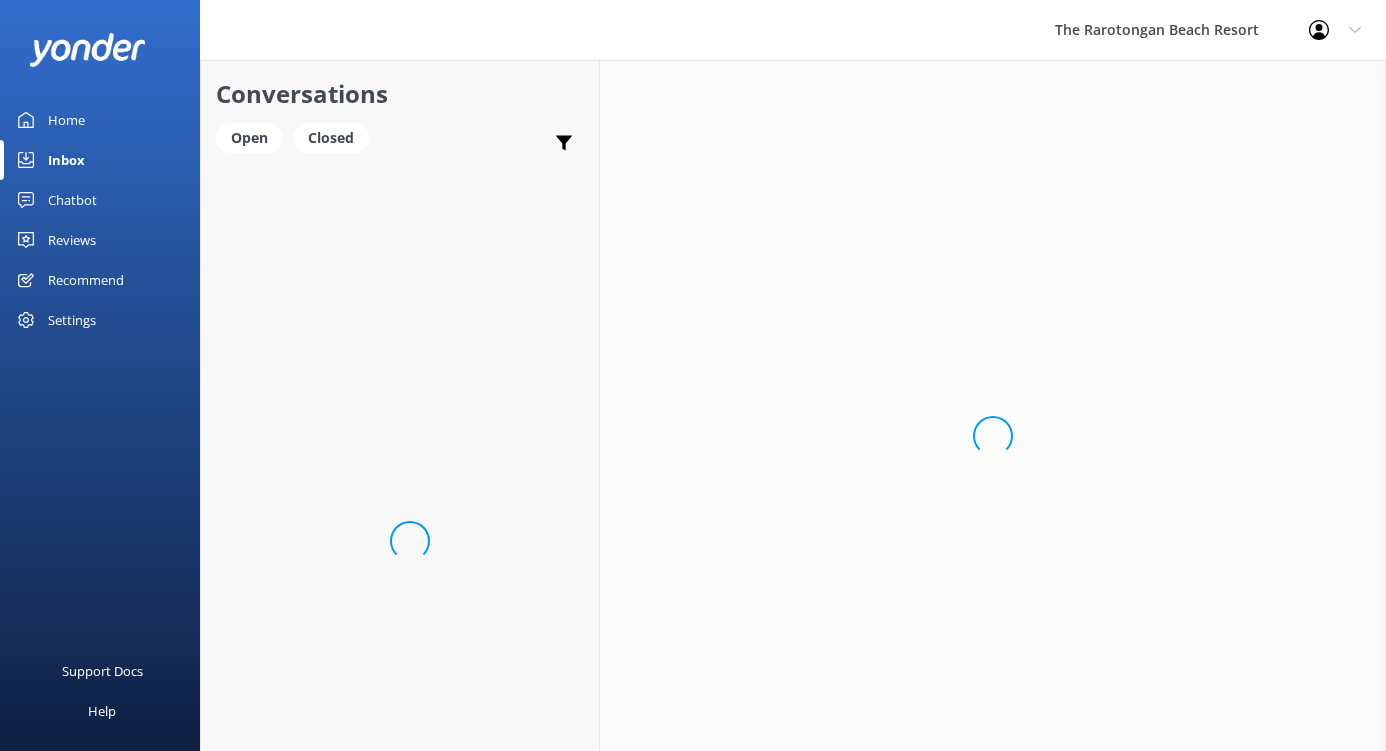 scroll, scrollTop: 0, scrollLeft: 0, axis: both 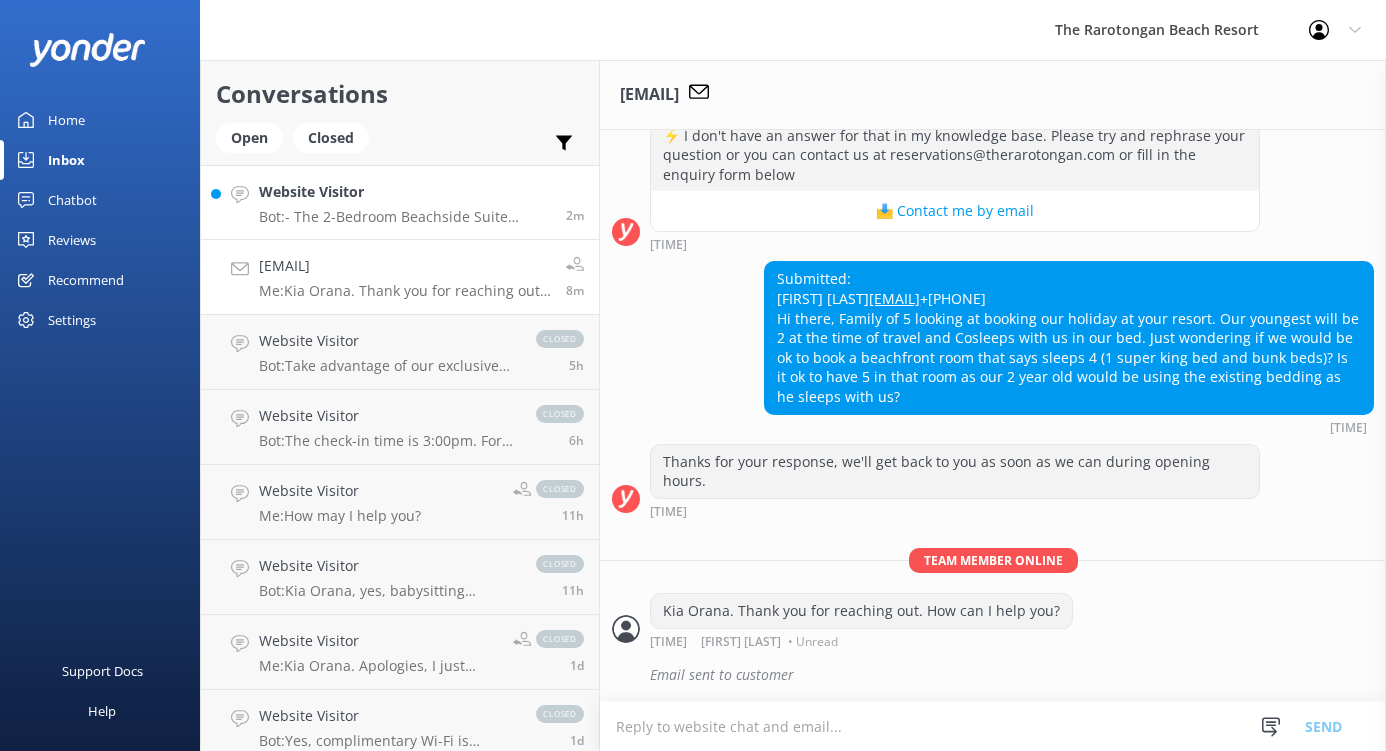 click on "Bot:  - The 2-Bedroom Beachside Suite accommodates up to 2 Adults and 4 children (aged up to 16 years inclusive) at the standard rate.
- The Beachside Rooms and Beachfront Rooms can accommodate up to 2 Adults and 2 Infants/Kids on the standard rate.
- The Deluxe Beachfront Suite accommodates up to 2 Adults and 3 Infants/Kids on the standard rate.
For more personalized recommendations, you can visit this link: https://quiz-app.yonderhq.com?unique_id=MiDHDrKRczxu4hej" at bounding box center [405, 217] 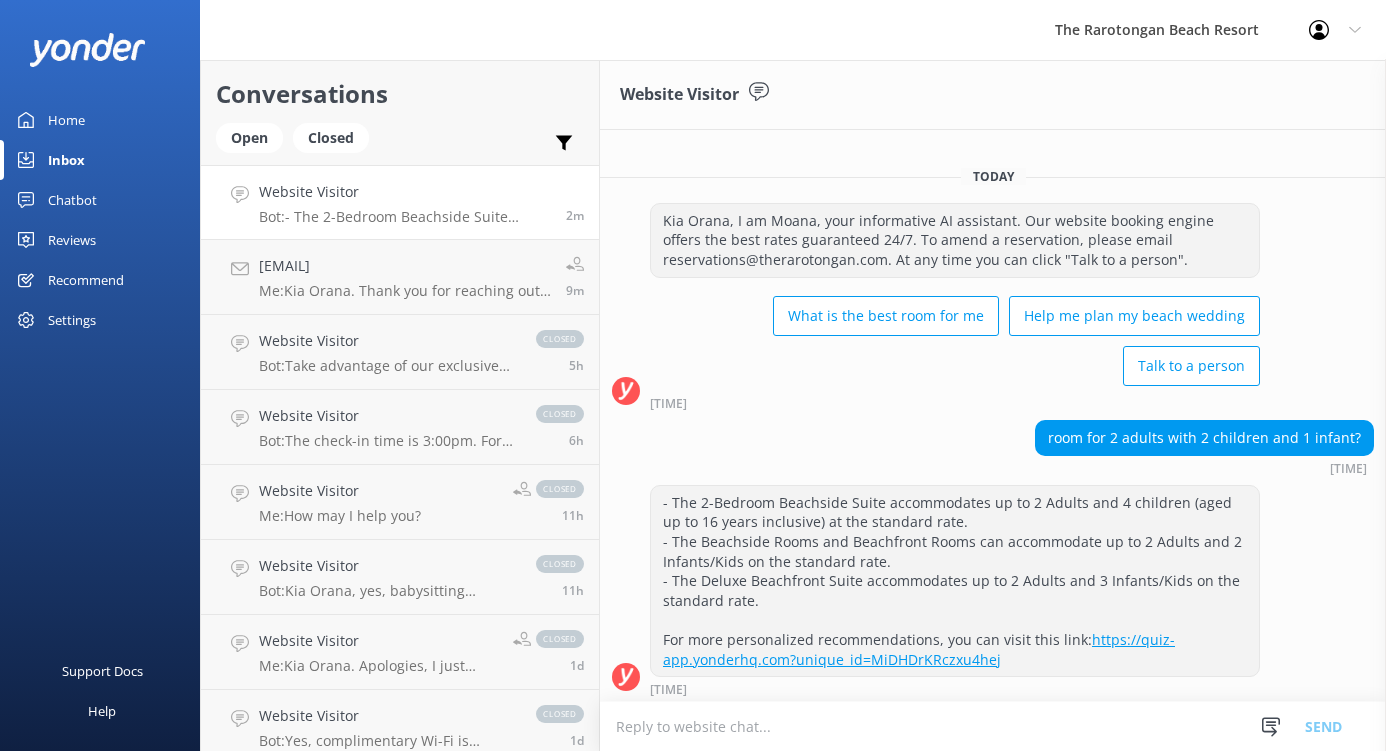scroll, scrollTop: 3108, scrollLeft: 0, axis: vertical 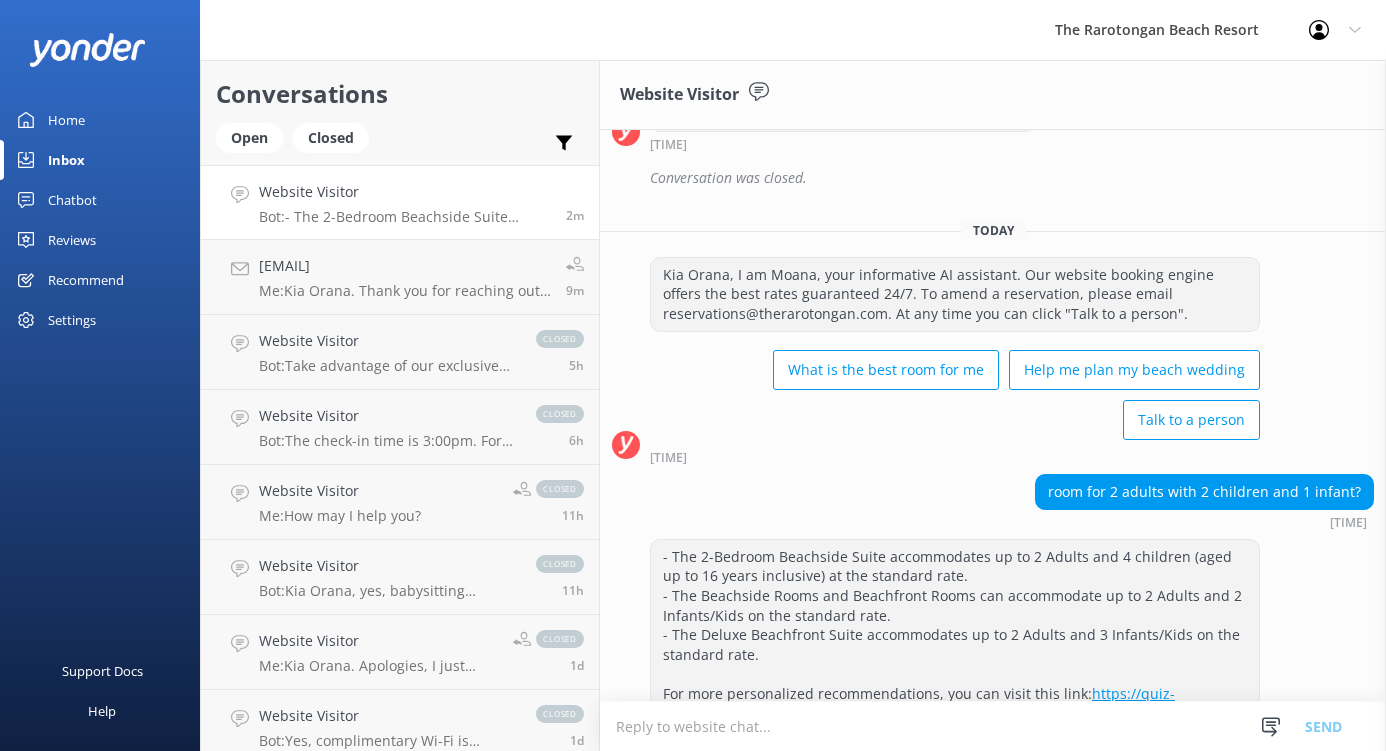 click on "Profile Settings Logout" at bounding box center [1335, 30] 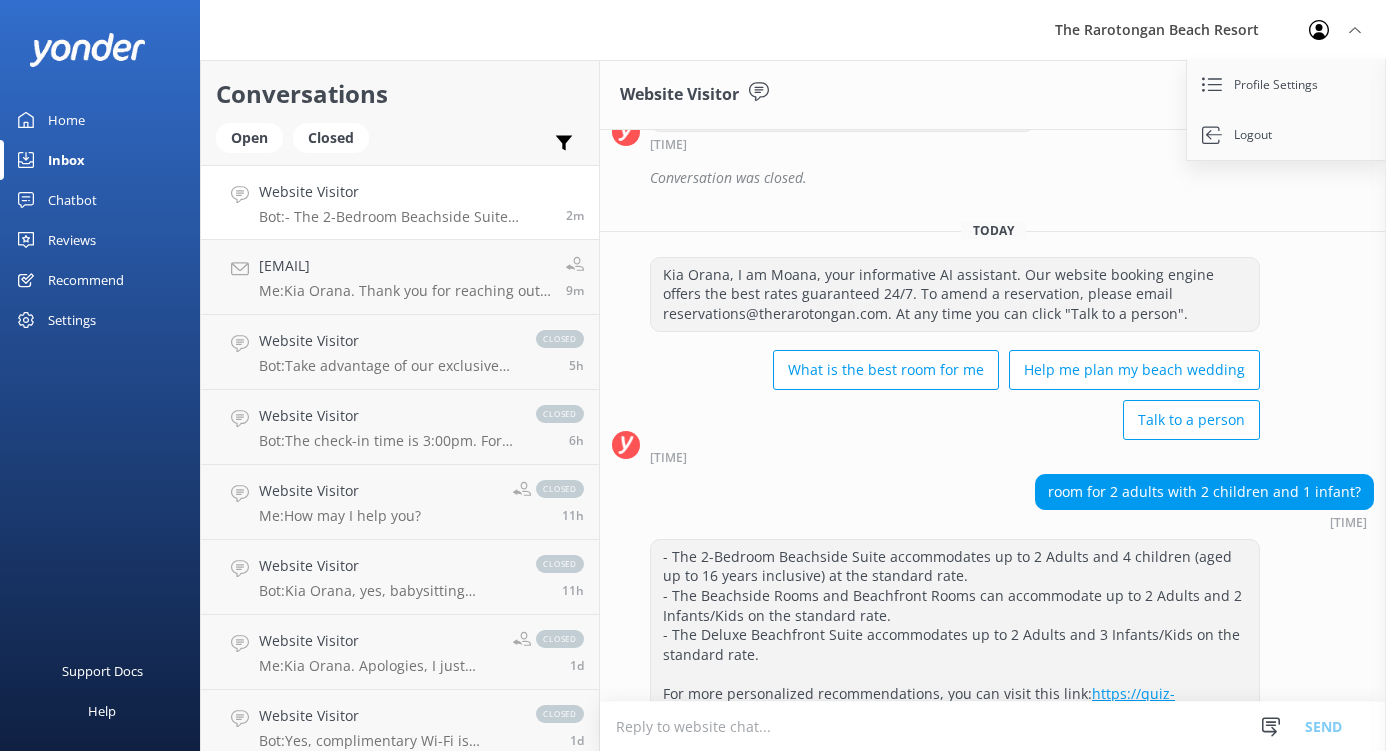 click on "Today" at bounding box center [993, 230] 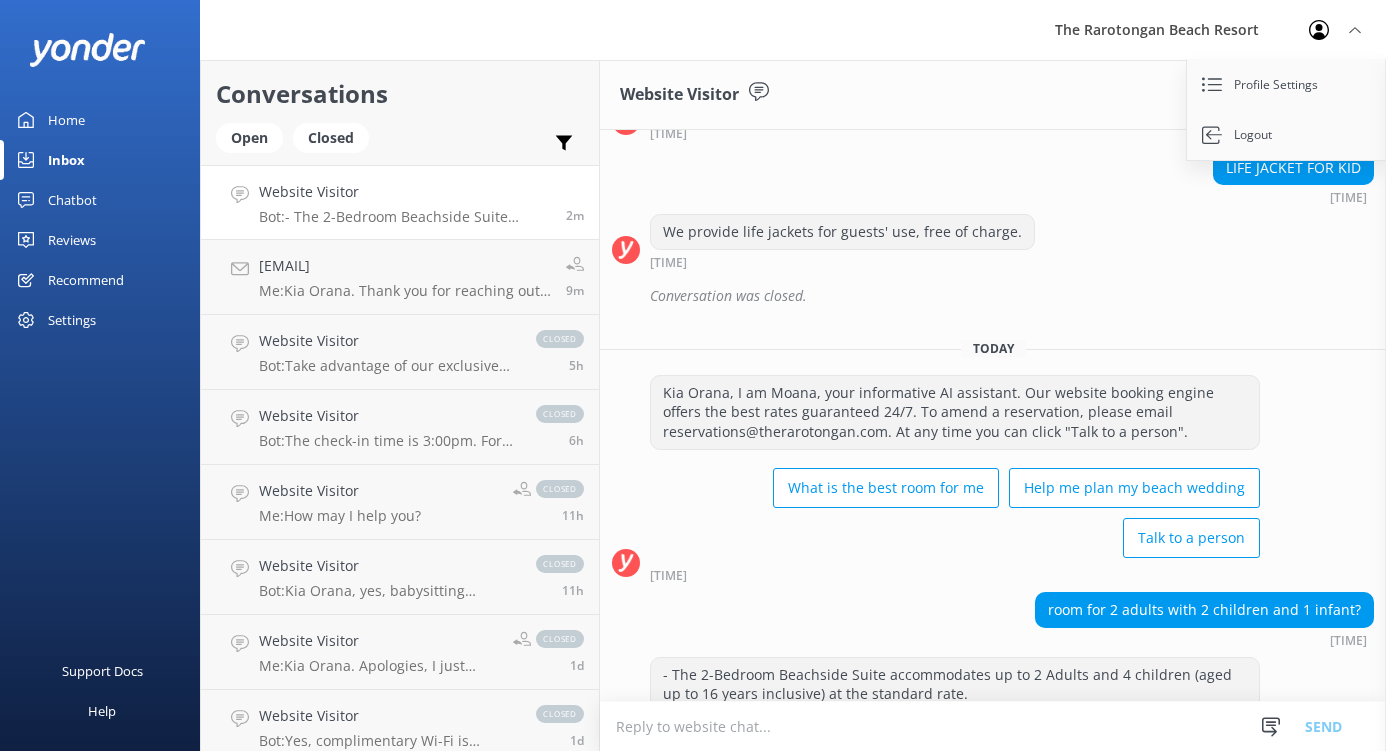 scroll, scrollTop: 3162, scrollLeft: 0, axis: vertical 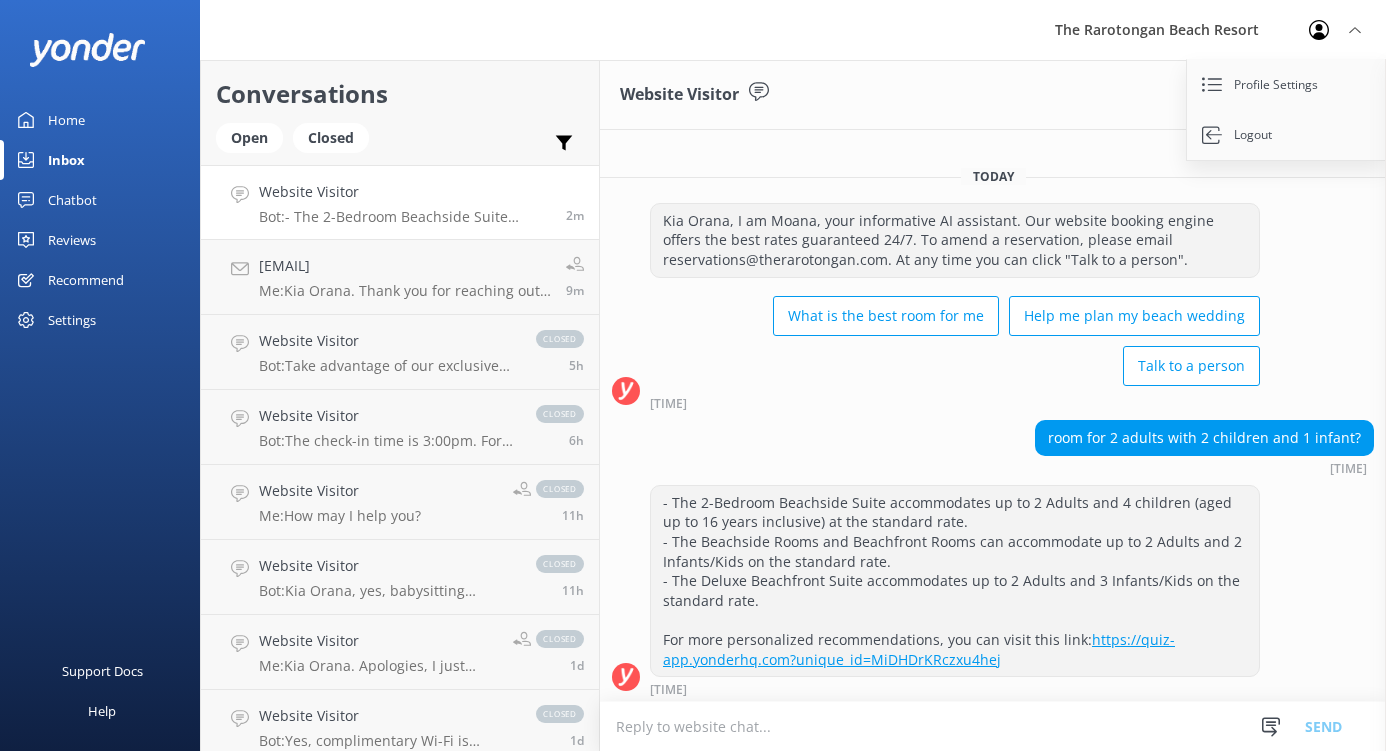click on "Website Visitor Bot:  - The 2-Bedroom Beachside Suite accommodates up to 2 Adults and 4 children (aged up to 16 years inclusive) at the standard rate.
- The Beachside Rooms and Beachfront Rooms can accommodate up to 2 Adults and 2 Infants/Kids on the standard rate.
- The Deluxe Beachfront Suite accommodates up to 2 Adults and 3 Infants/Kids on the standard rate.
For more personalized recommendations, you can visit this link: https://quiz-app.yonderhq.com?unique_id=MiDHDrKRczxu4hej 2m" at bounding box center (400, 202) 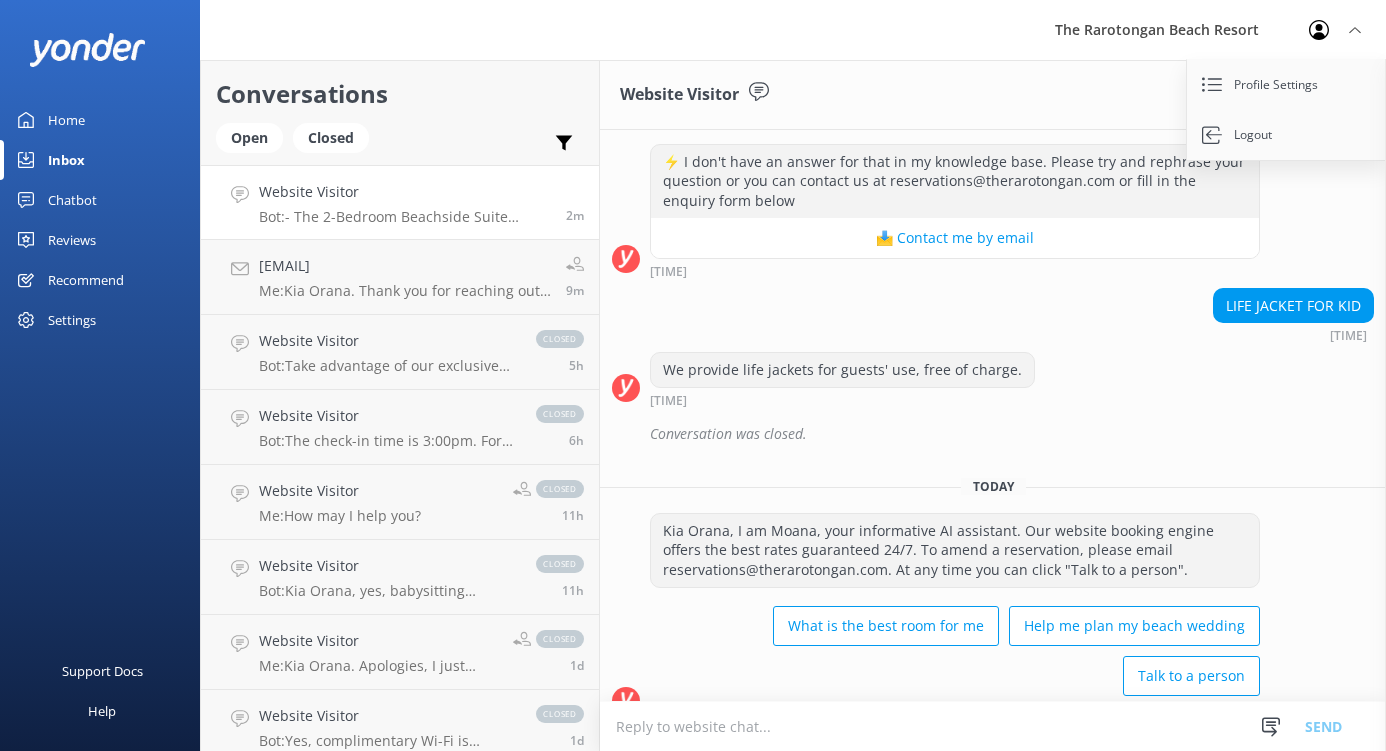 scroll, scrollTop: 3162, scrollLeft: 0, axis: vertical 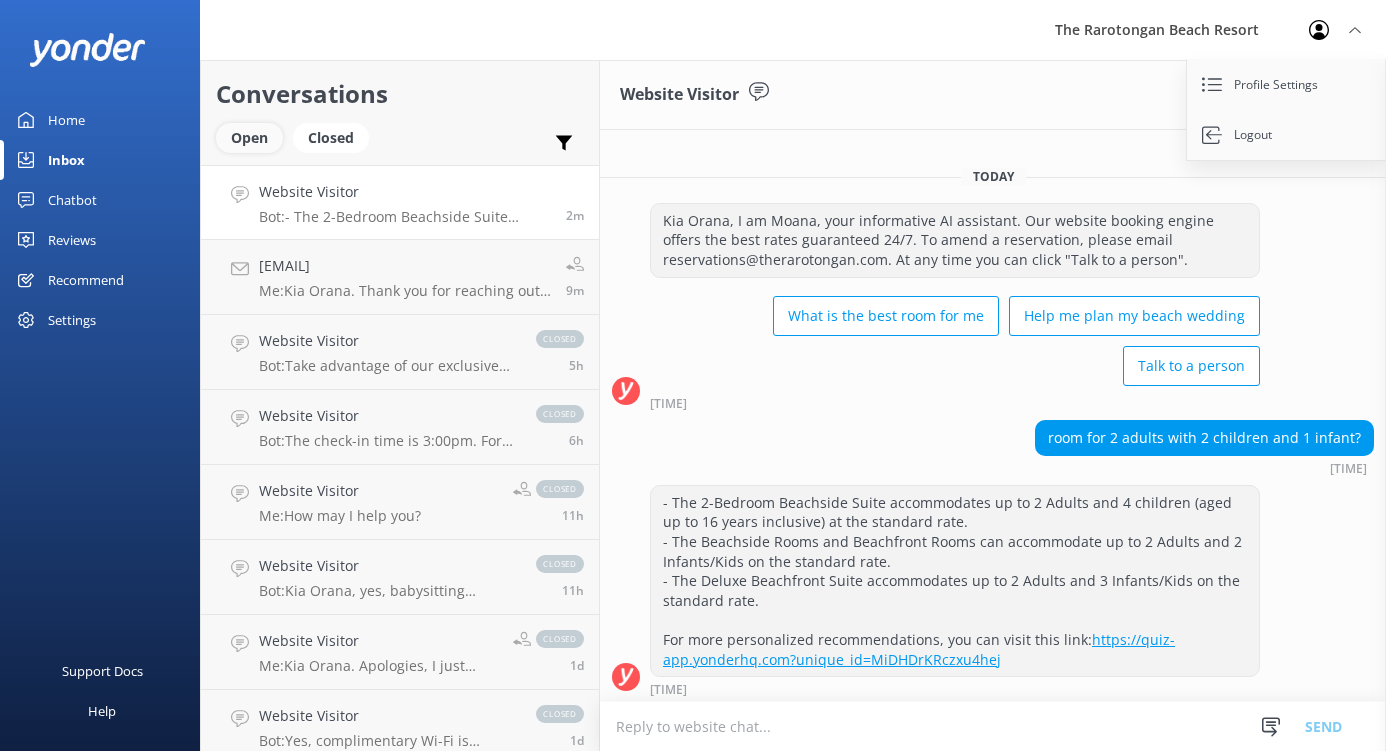 click on "Open" at bounding box center (249, 138) 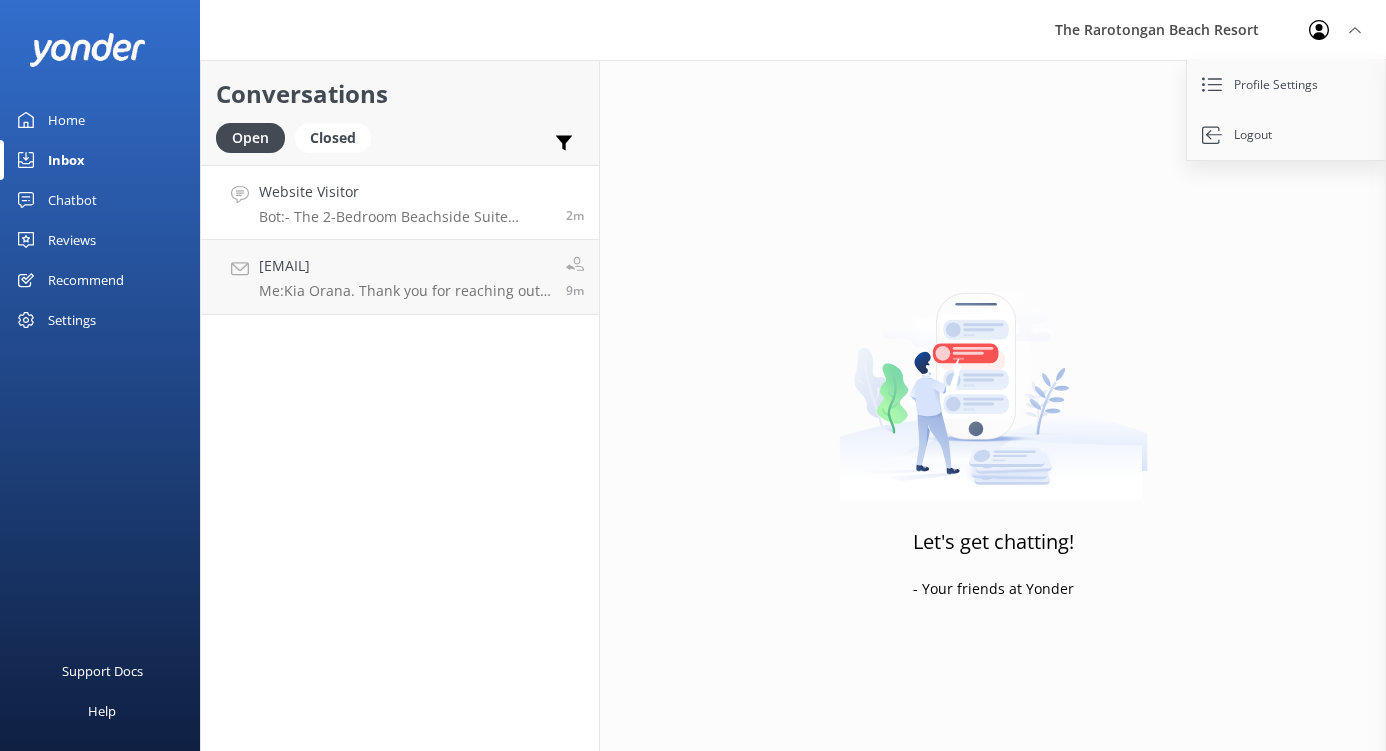 click on "Bot:  - The 2-Bedroom Beachside Suite accommodates up to 2 Adults and 4 children (aged up to 16 years inclusive) at the standard rate.
- The Beachside Rooms and Beachfront Rooms can accommodate up to 2 Adults and 2 Infants/Kids on the standard rate.
- The Deluxe Beachfront Suite accommodates up to 2 Adults and 3 Infants/Kids on the standard rate.
For more personalized recommendations, you can visit this link: https://quiz-app.yonderhq.com?unique_id=MiDHDrKRczxu4hej" at bounding box center [405, 217] 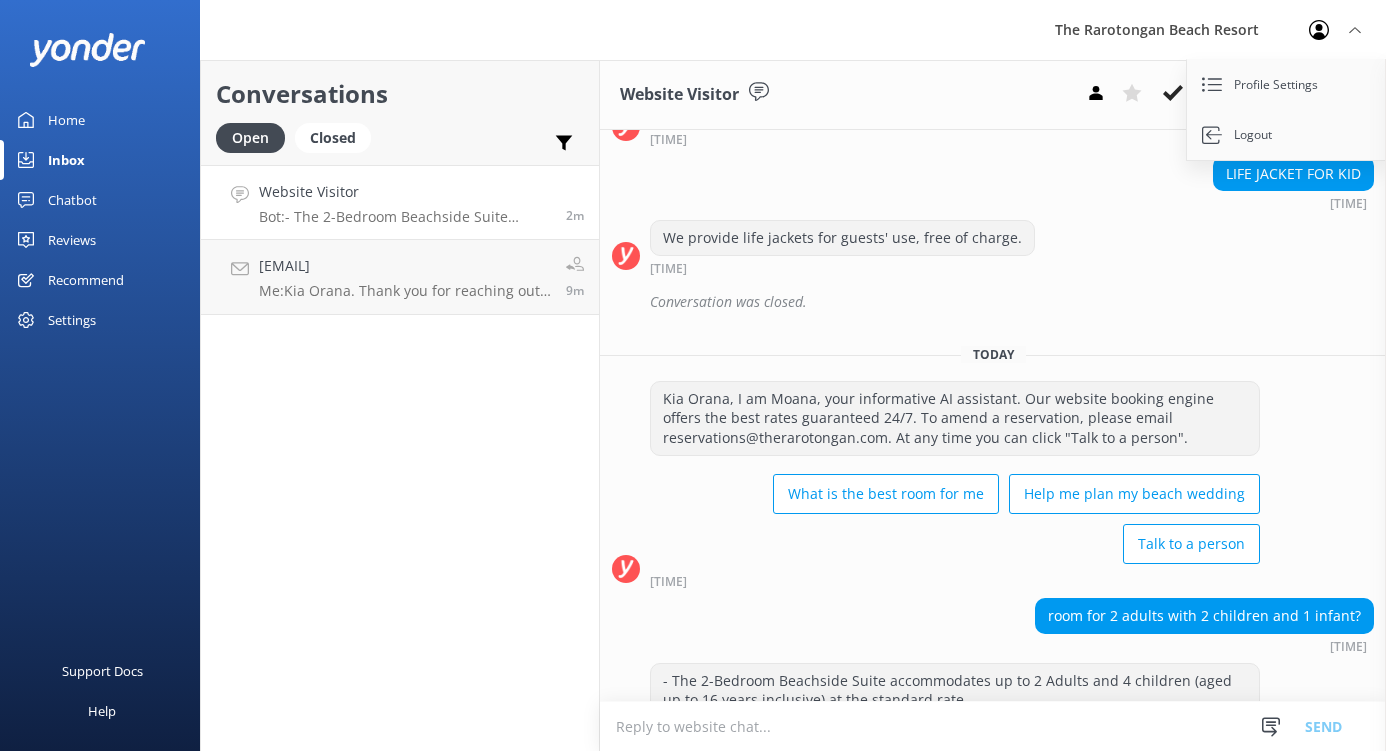 scroll, scrollTop: 3162, scrollLeft: 0, axis: vertical 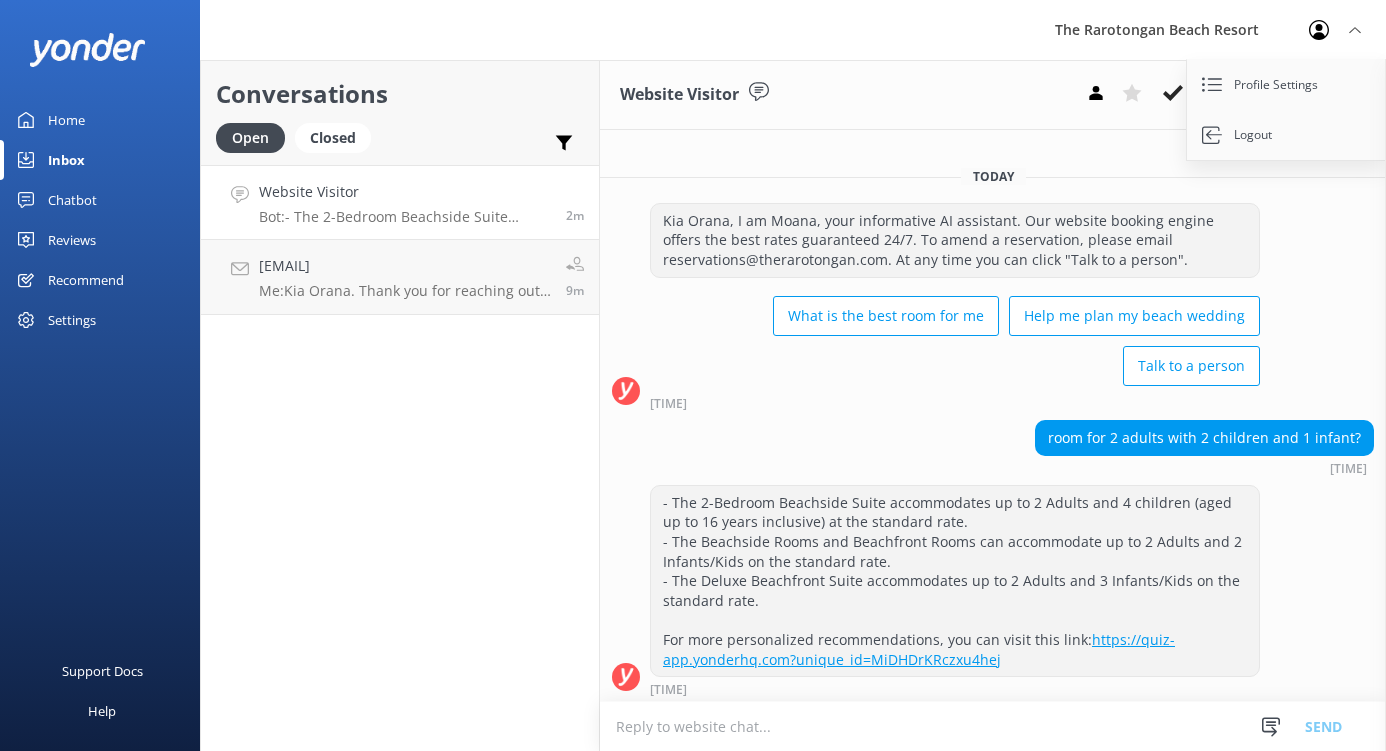 click on "Thursday, [DATE] Kia Orana, I am Moana, your informative AI assistant.  Our website booking engine offers the best rates guaranteed 24/7.  To amend a reservation, please email reservations@therarotongan.com.  At any time you can click "Talk to a person".
What is the best room for me Help me plan my beach wedding Talk to a person [TIME] do you provide shampoo and conditioner [TIME] Yes, all accommodation rooms at The Rarotongan Beach Resort & Lagoonarium are stocked with shampoo and conditioner as standard amenities. [TIME] how about body wash [TIME] ⚡ I don't have an answer for that in my knowledge base. Please try and rephrase your question or you can contact us at reservations@therarotongan.com or fill in the enquiry form below  📩 Contact me by email [TIME] bodywash [TIME] ⚡ I don't have an answer for that in my knowledge base. Please try and rephrase your question or you can contact us at reservations@therarotongan.com or fill in the enquiry form below  📩 Contact me by email Today" at bounding box center [993, -1163] 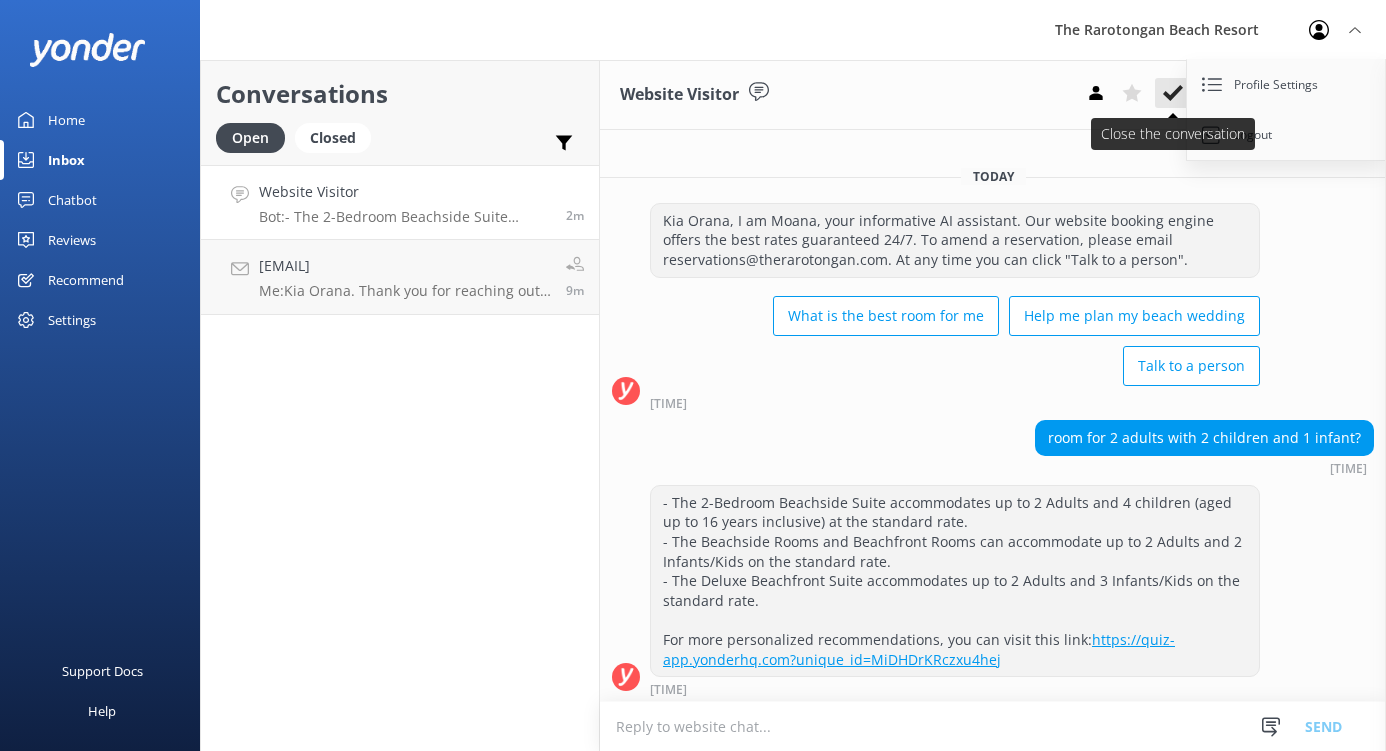 click 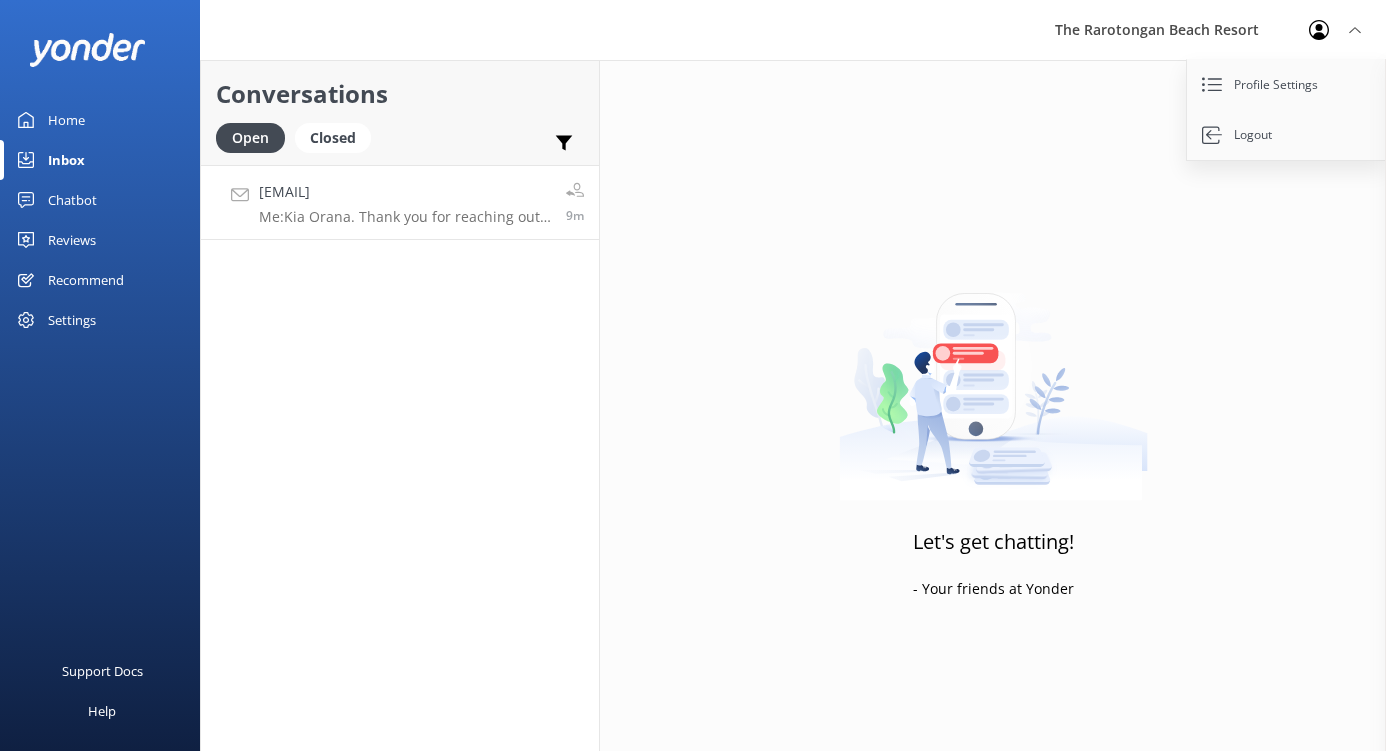 click on "Me:  Kia Orana. Thank you for reaching out. How can I help you?" at bounding box center (405, 217) 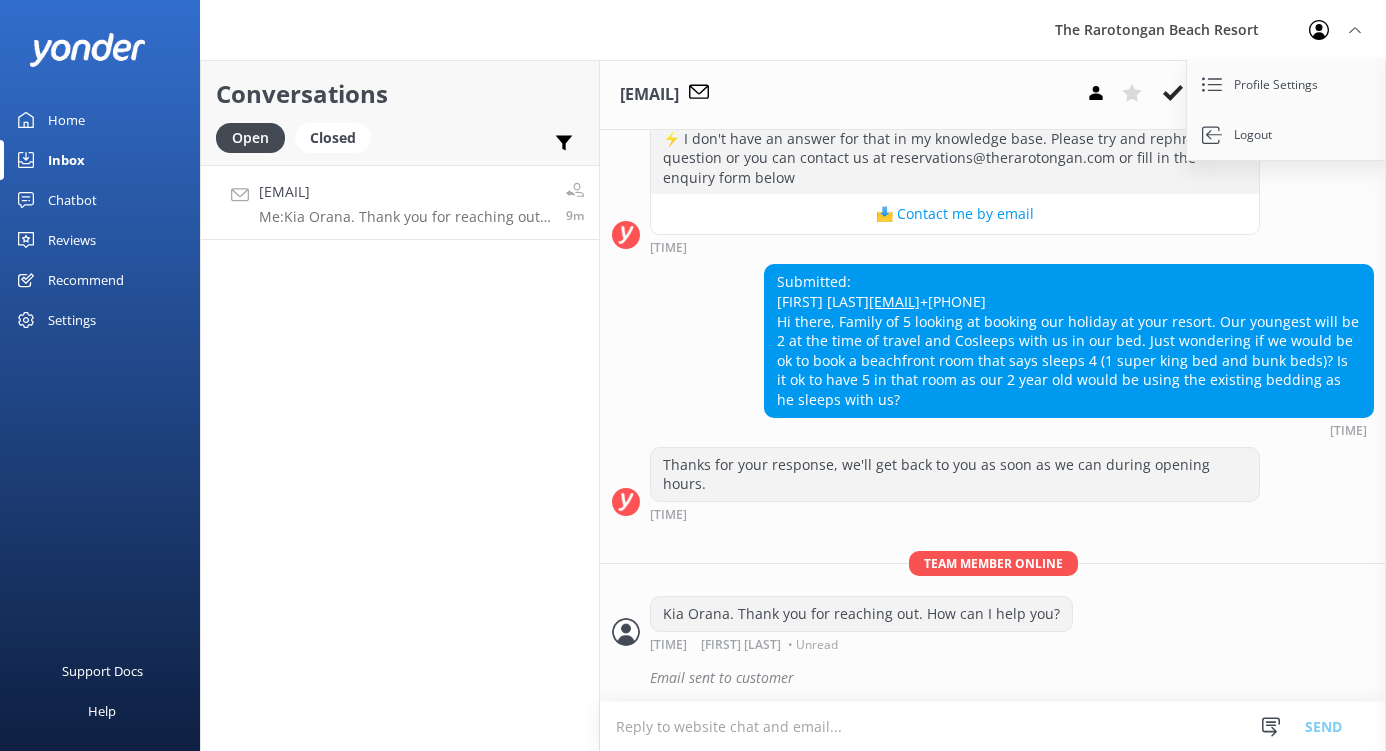 scroll, scrollTop: 672, scrollLeft: 0, axis: vertical 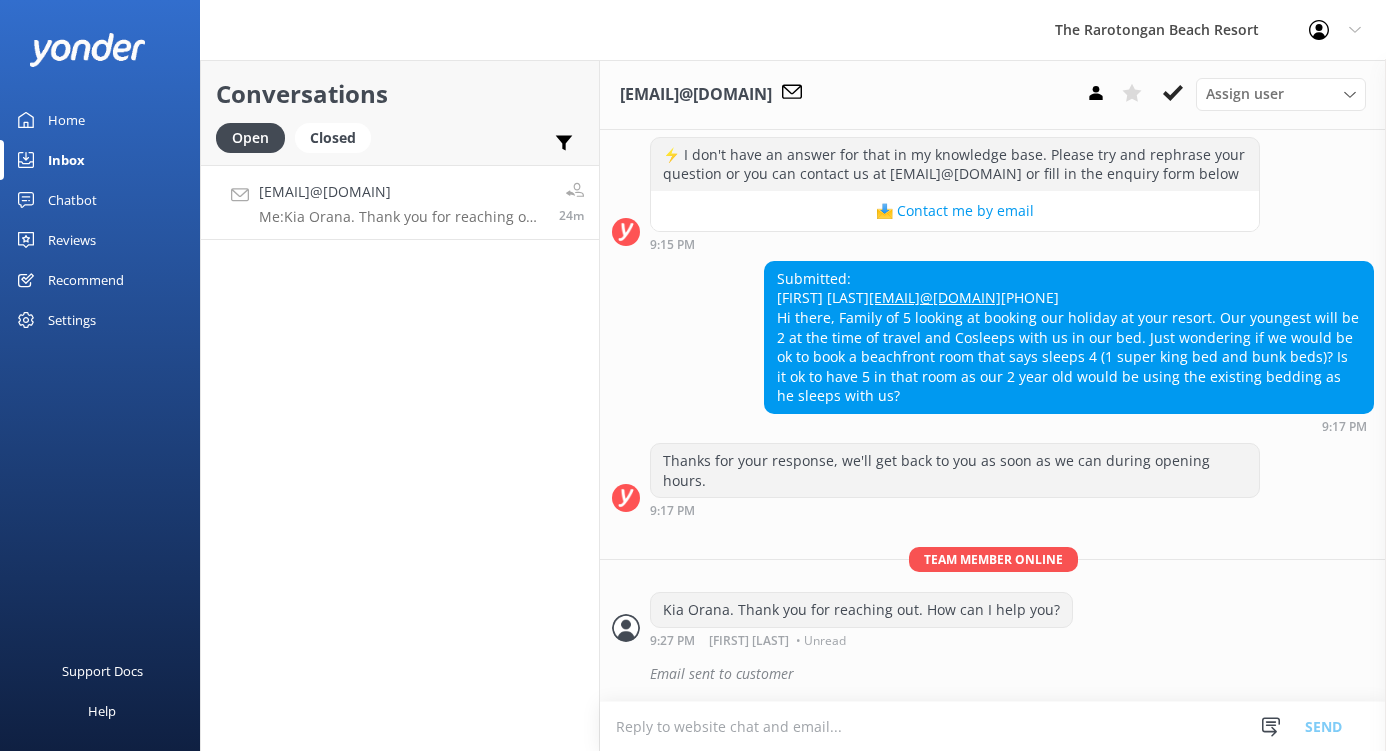 click 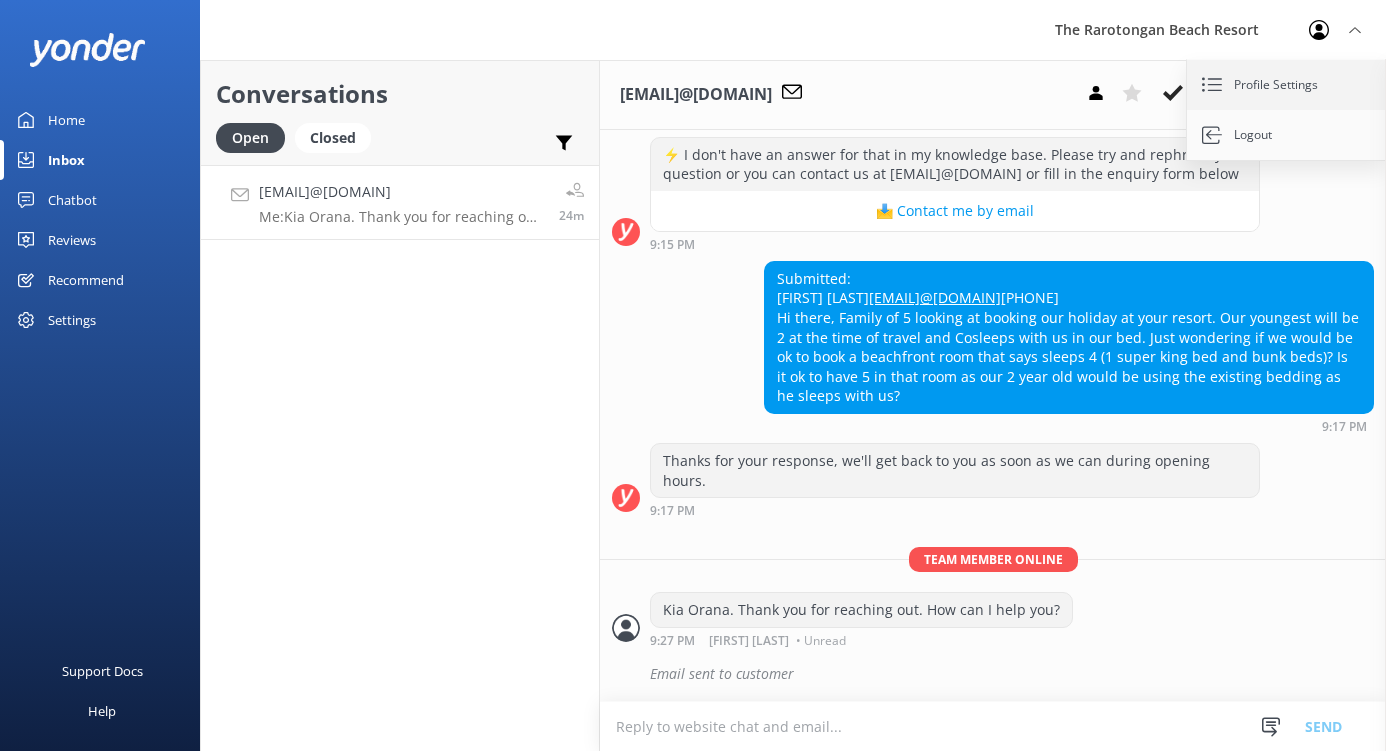 click on "Profile Settings" at bounding box center (1287, 85) 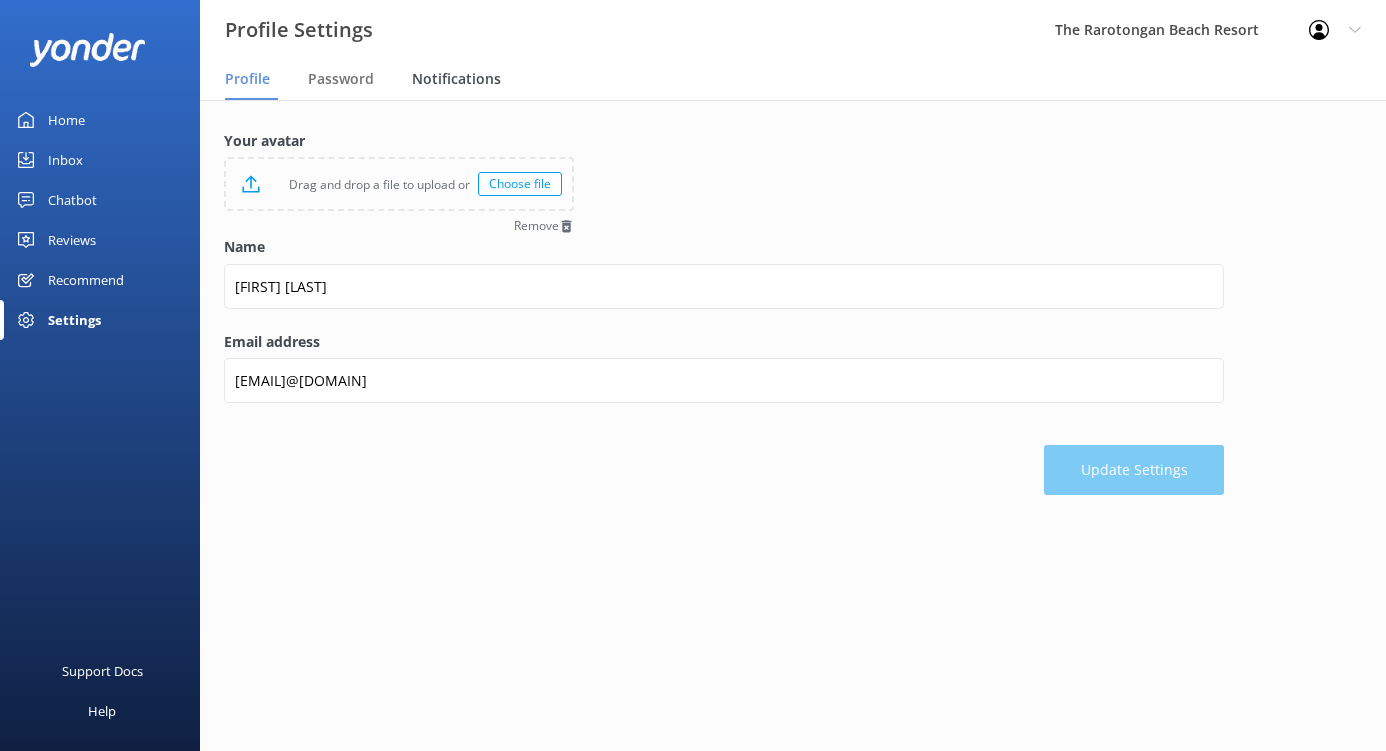 click on "Notifications" at bounding box center (456, 79) 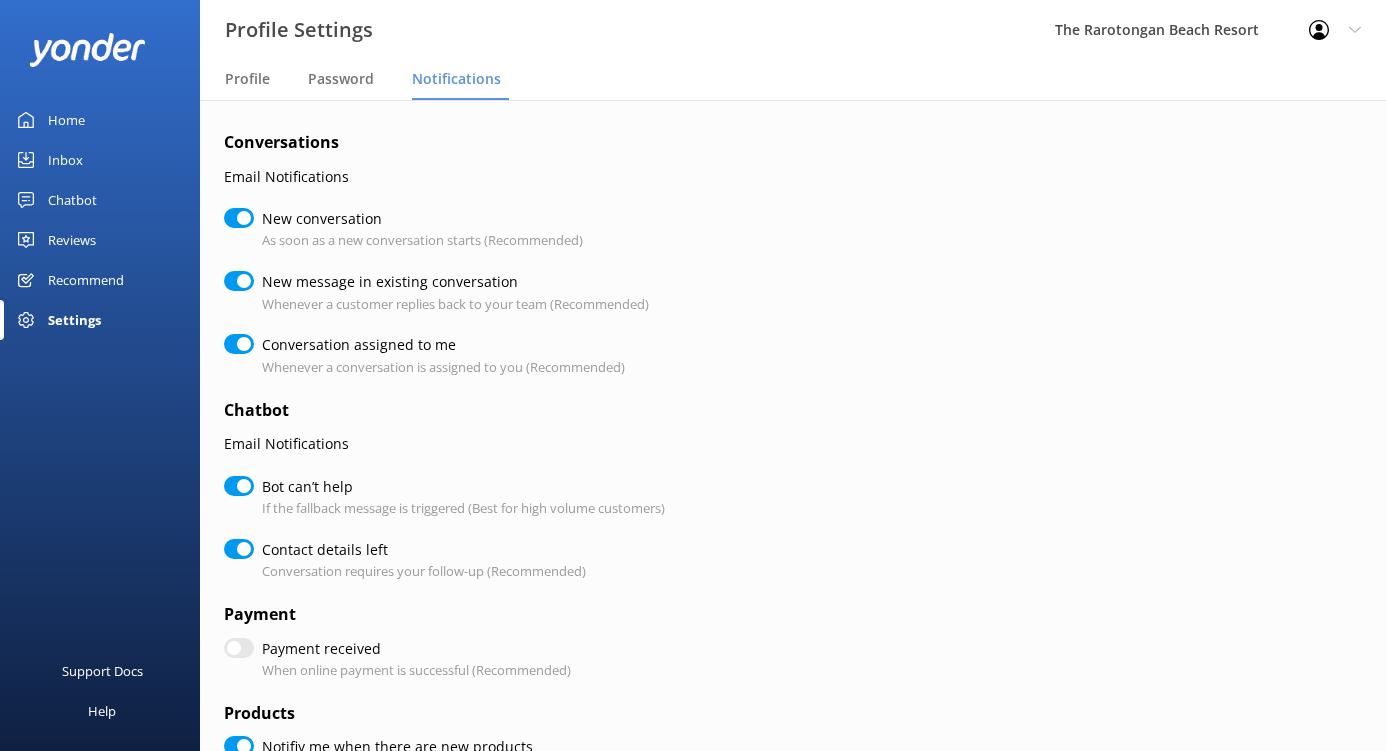 checkbox on "true" 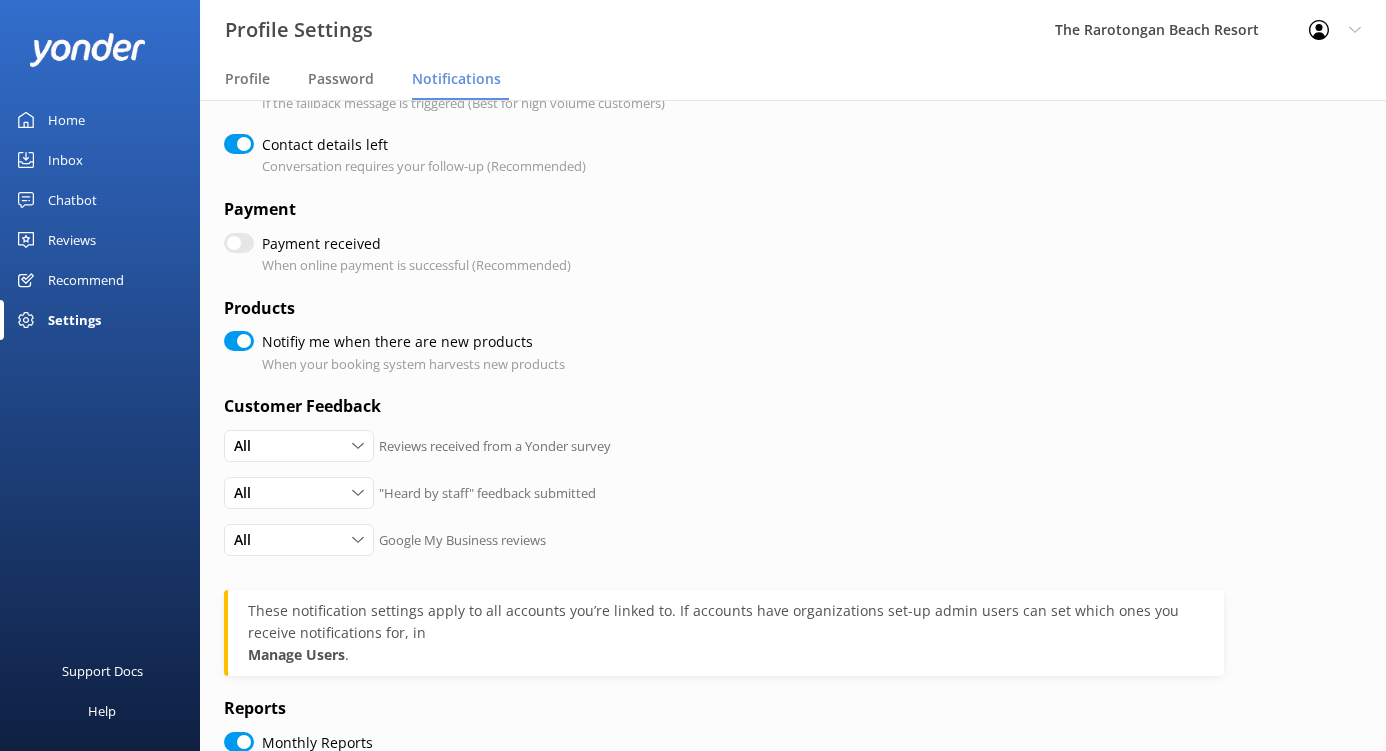 scroll, scrollTop: 561, scrollLeft: 0, axis: vertical 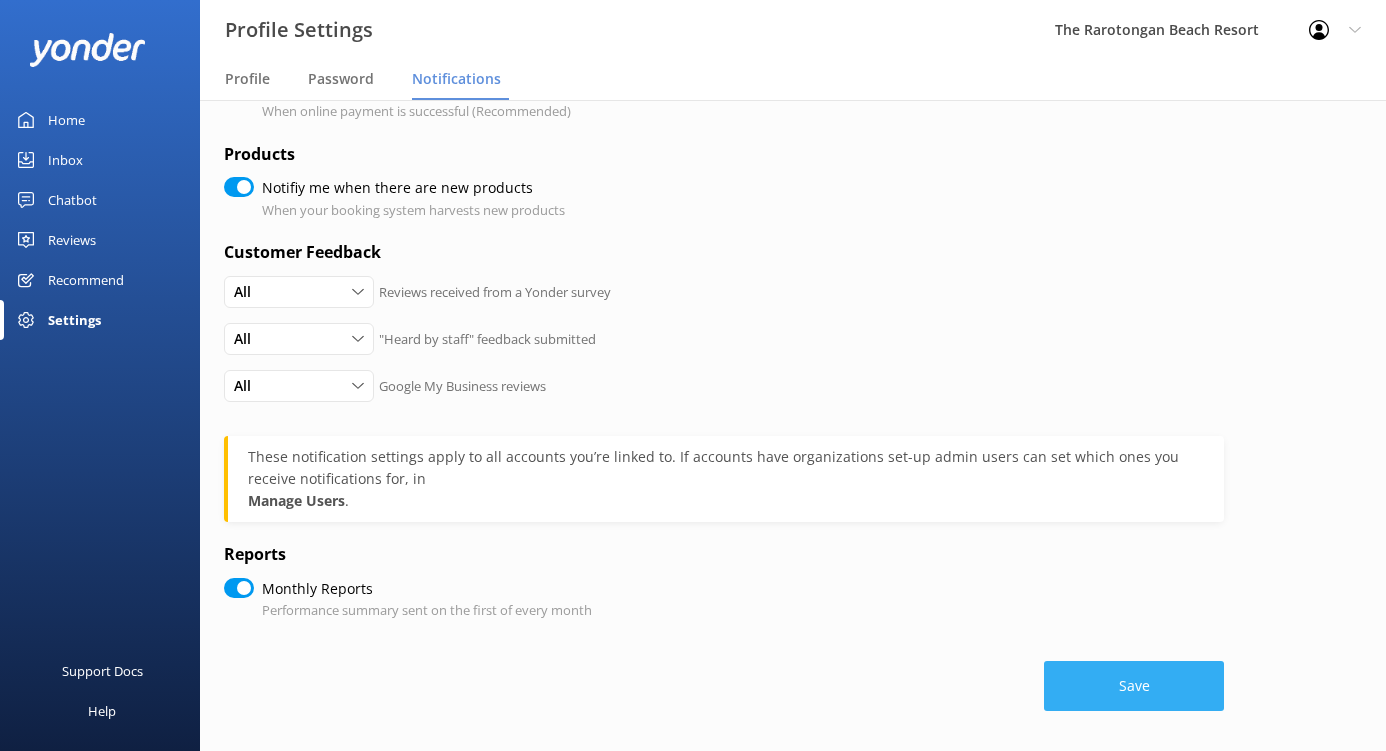 click on "Save" at bounding box center [1134, 686] 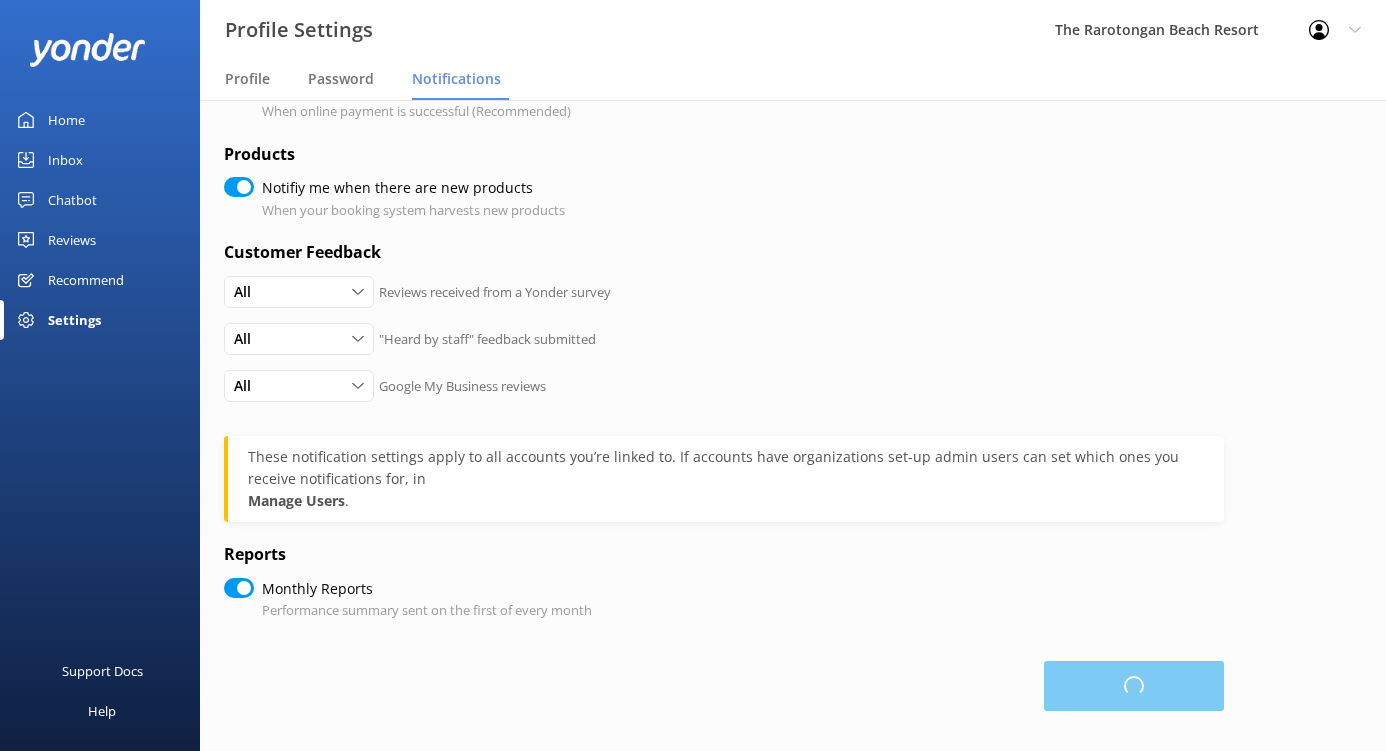 checkbox on "true" 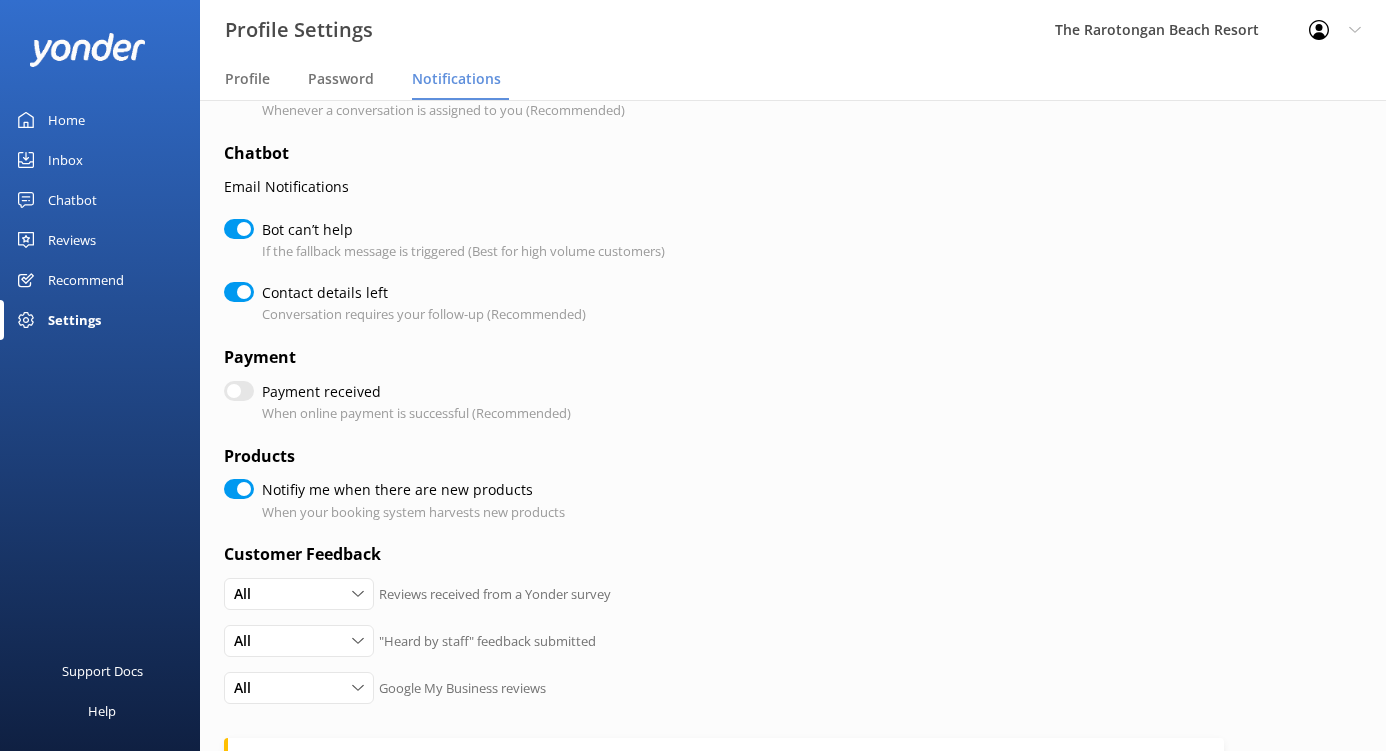 scroll, scrollTop: 561, scrollLeft: 0, axis: vertical 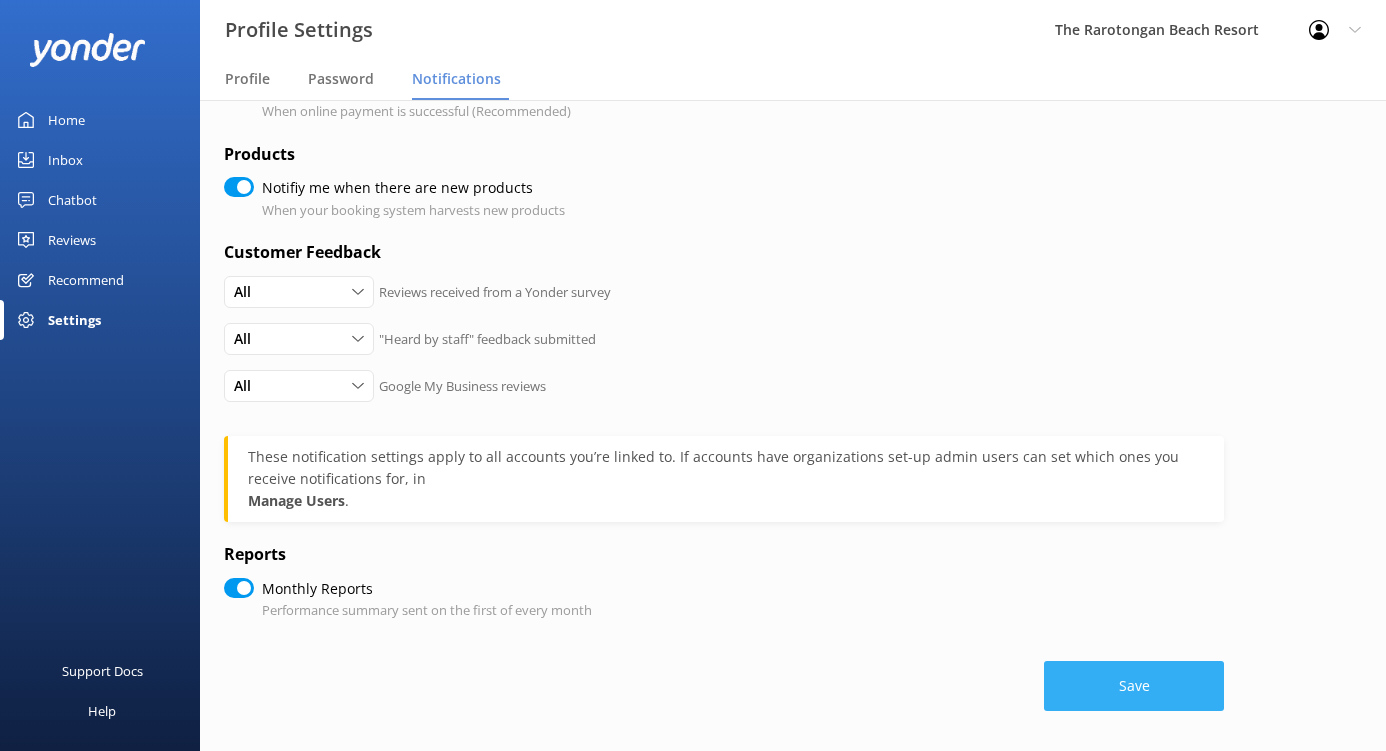 click on "Save" at bounding box center [1134, 686] 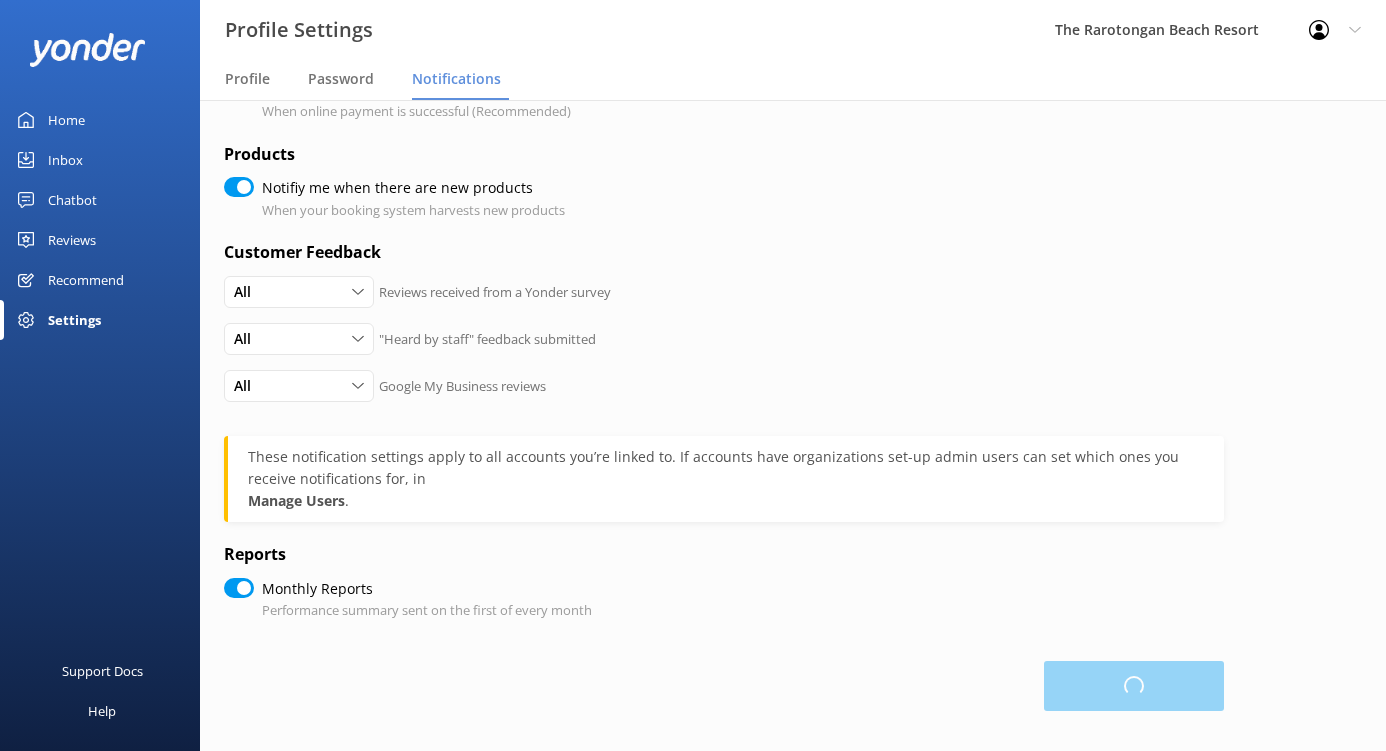 checkbox on "true" 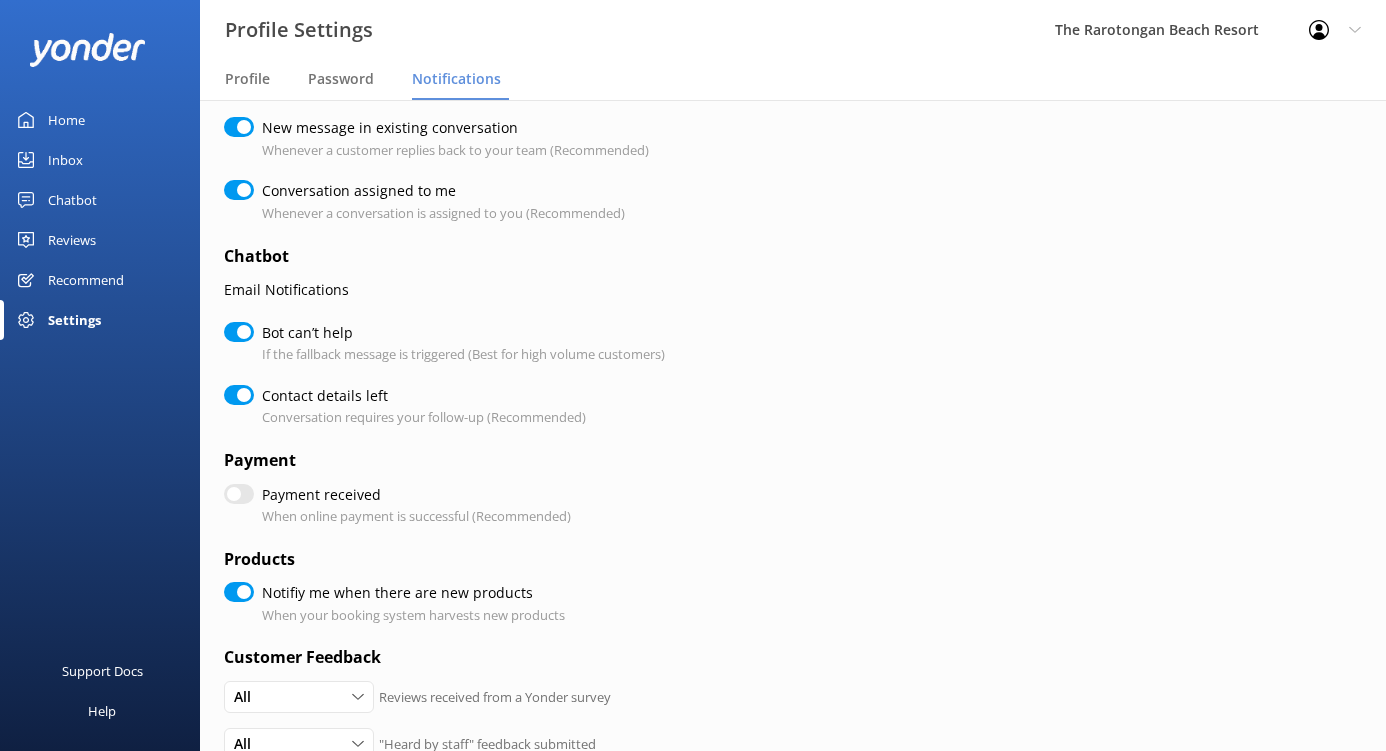 scroll, scrollTop: 0, scrollLeft: 0, axis: both 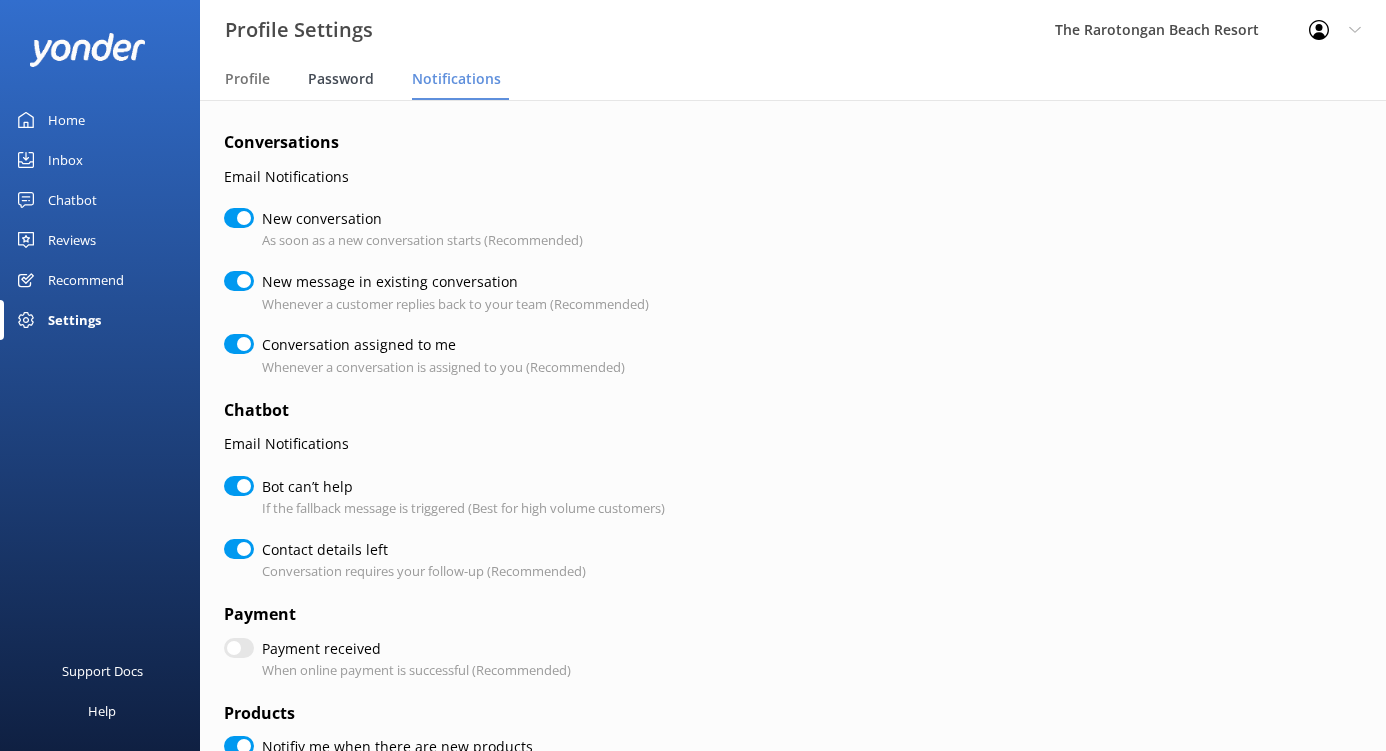 click on "Password" at bounding box center (341, 79) 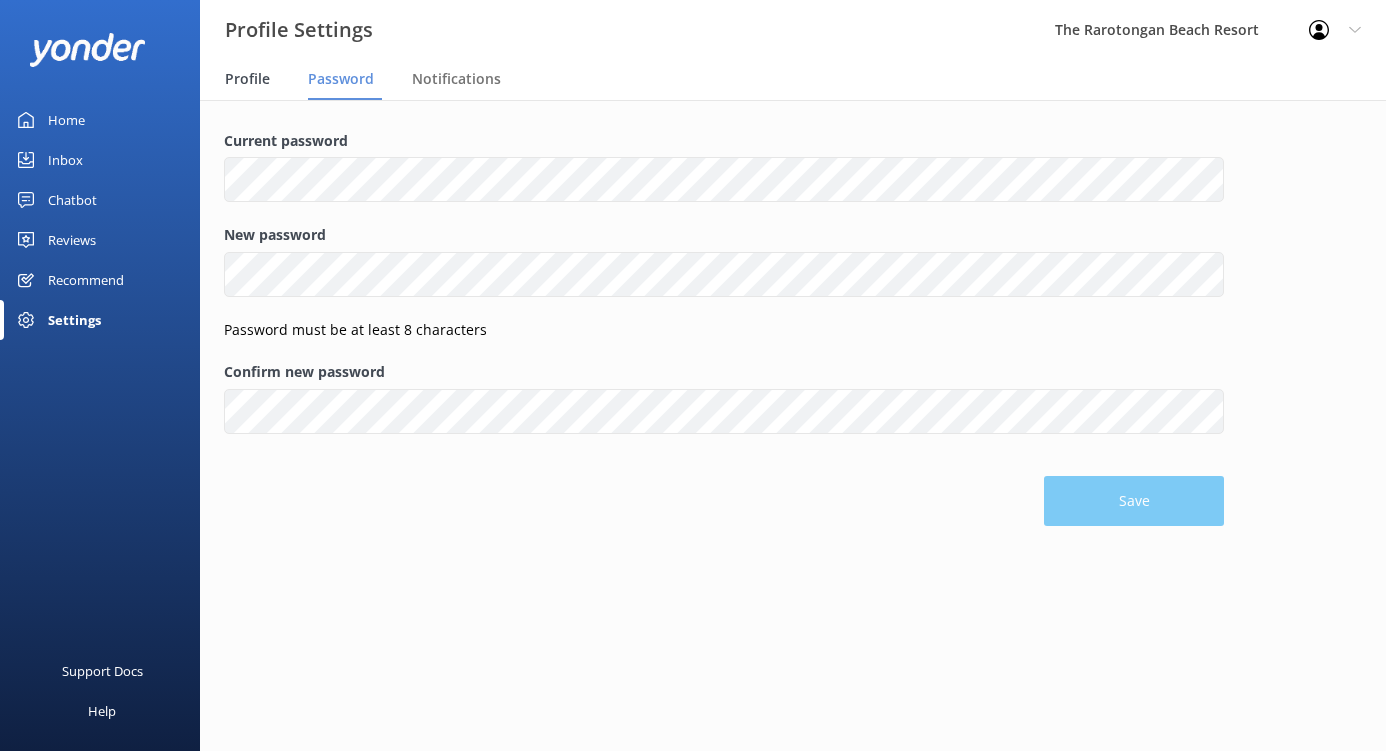 click on "Profile" at bounding box center (251, 80) 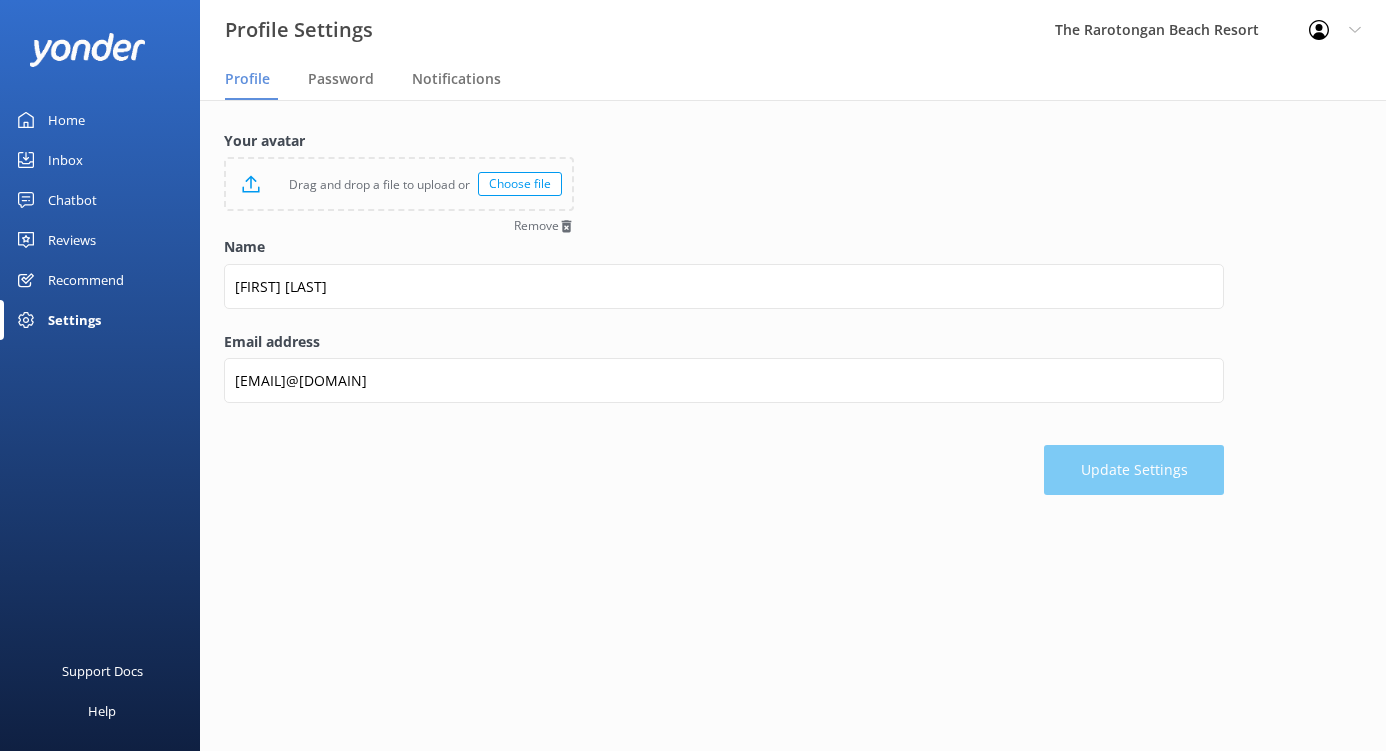 click on "Inbox" at bounding box center (100, 160) 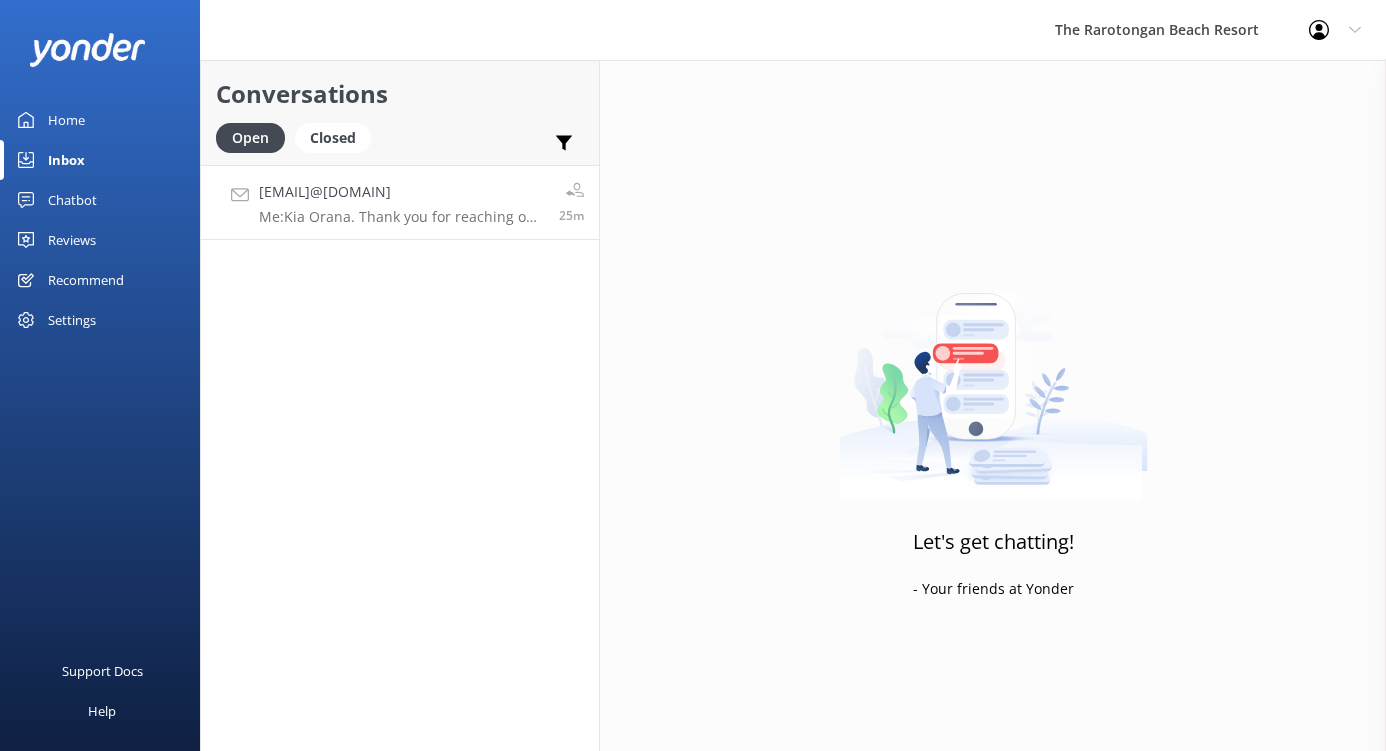 click on "Elli.nix88@gmail.com Me:  Kia Orana. Thank you for reaching out. How can I help you?" at bounding box center [401, 202] 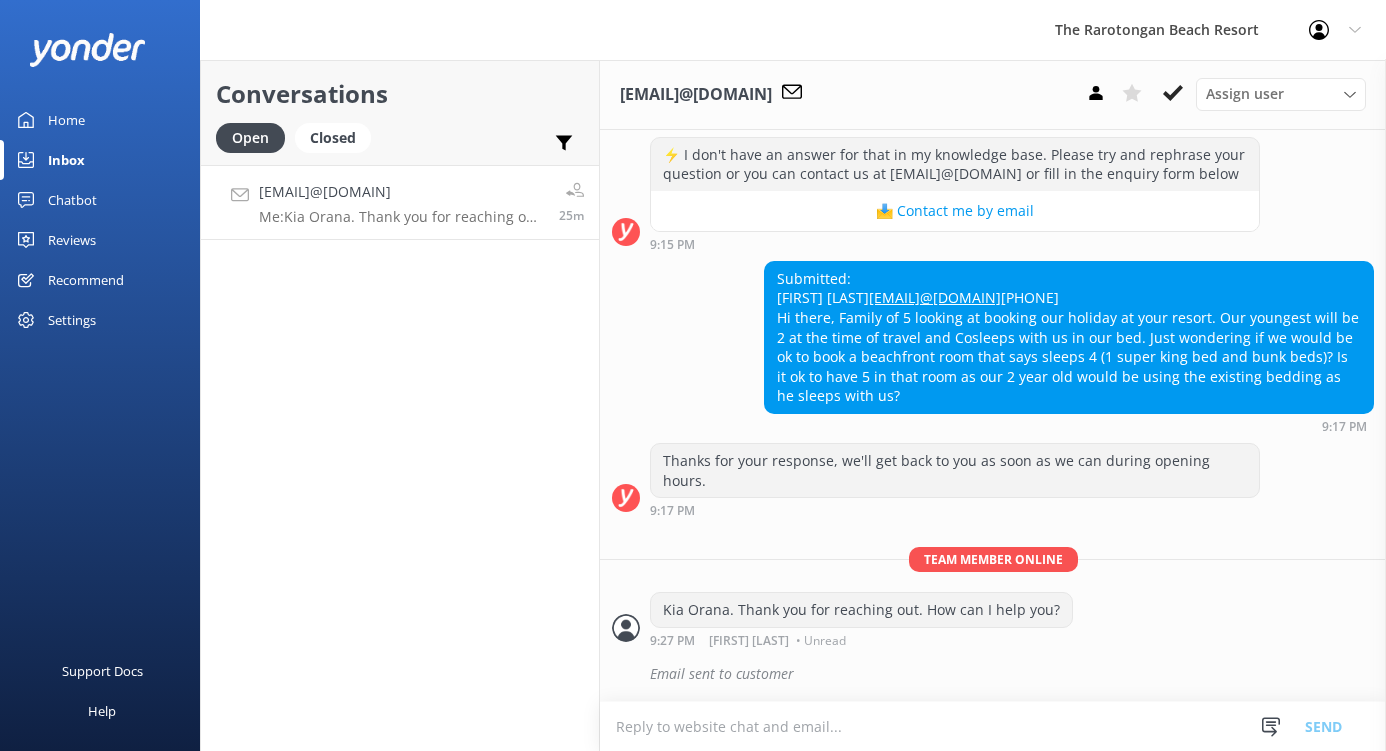 scroll, scrollTop: 672, scrollLeft: 0, axis: vertical 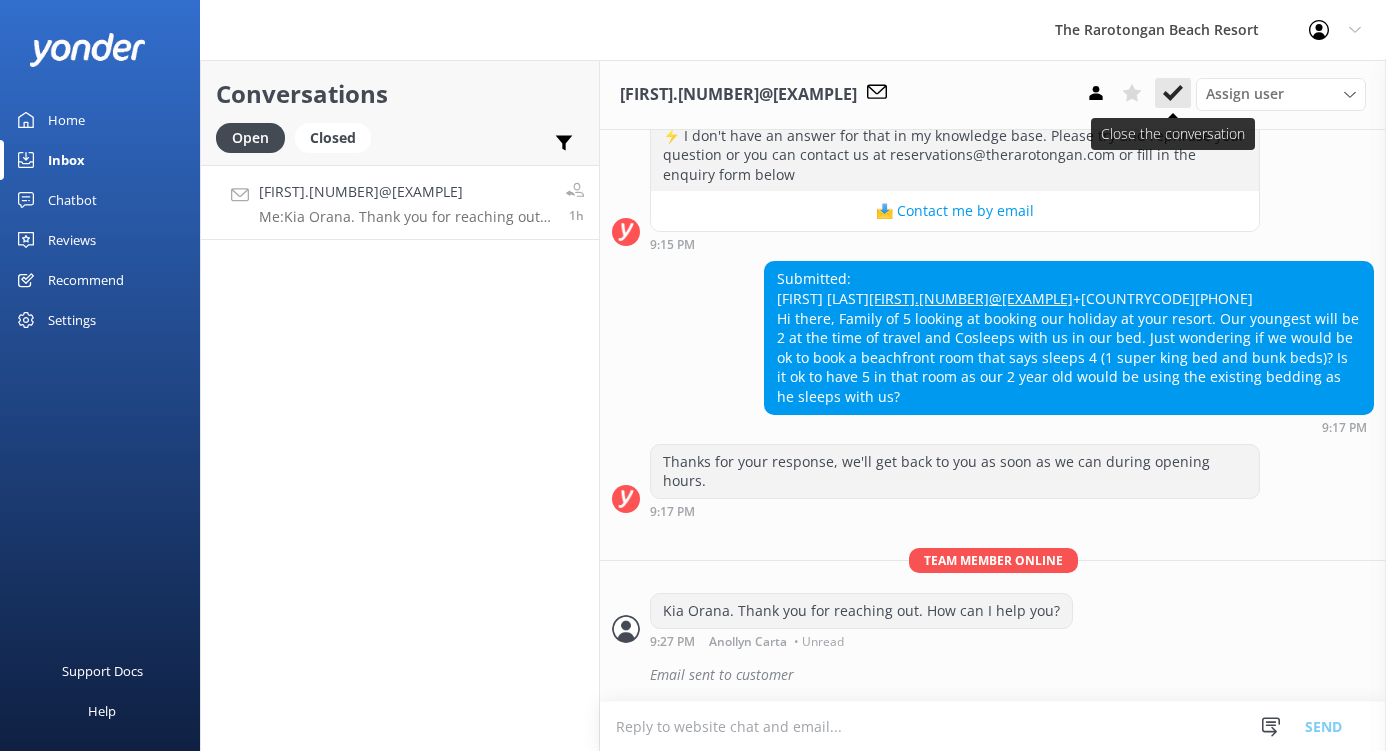click 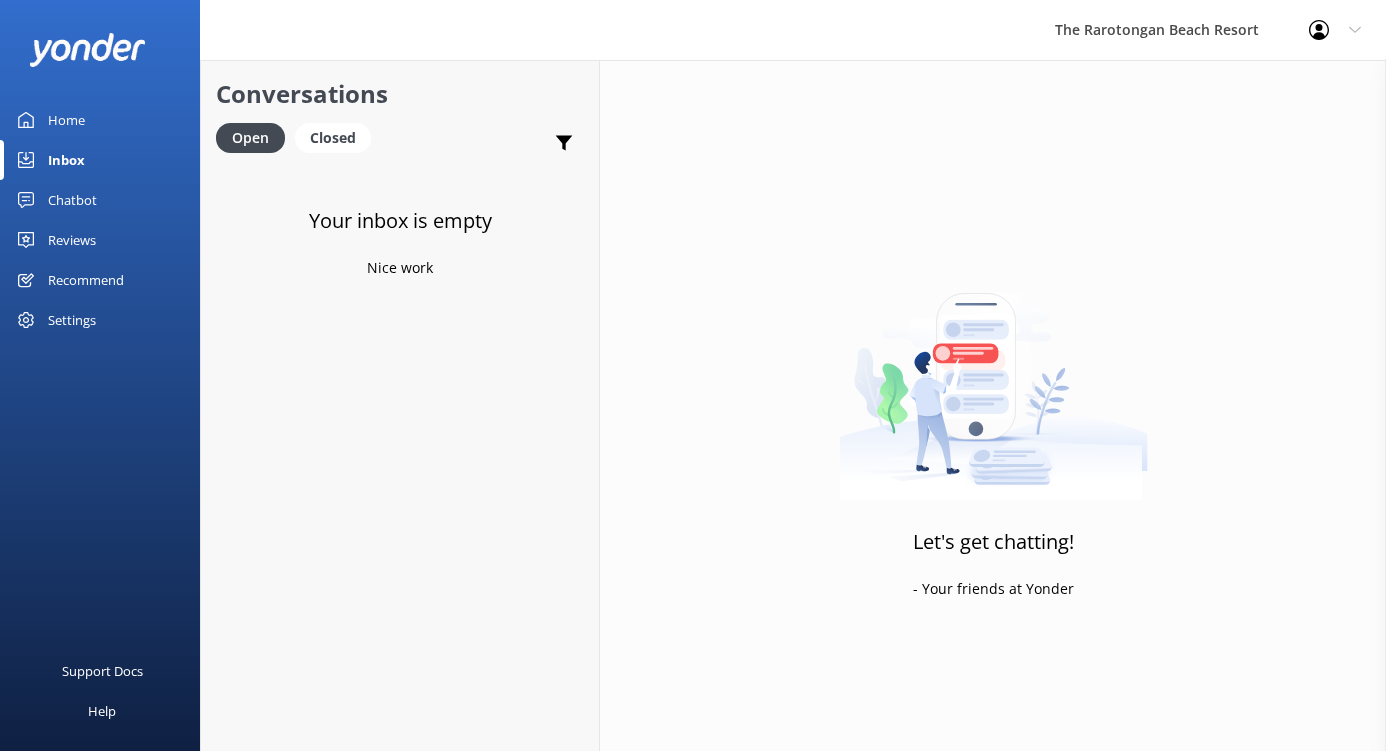 scroll, scrollTop: 1, scrollLeft: 0, axis: vertical 